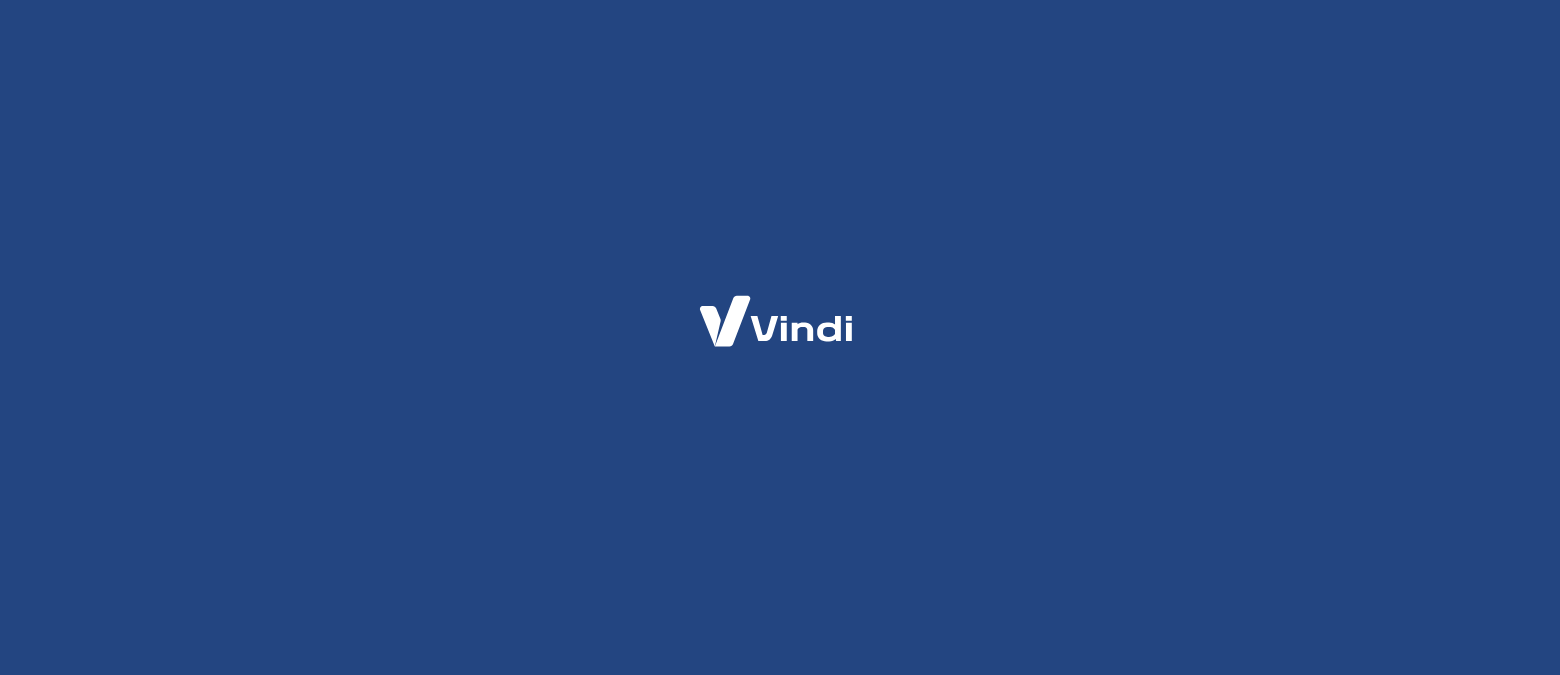 scroll, scrollTop: 0, scrollLeft: 0, axis: both 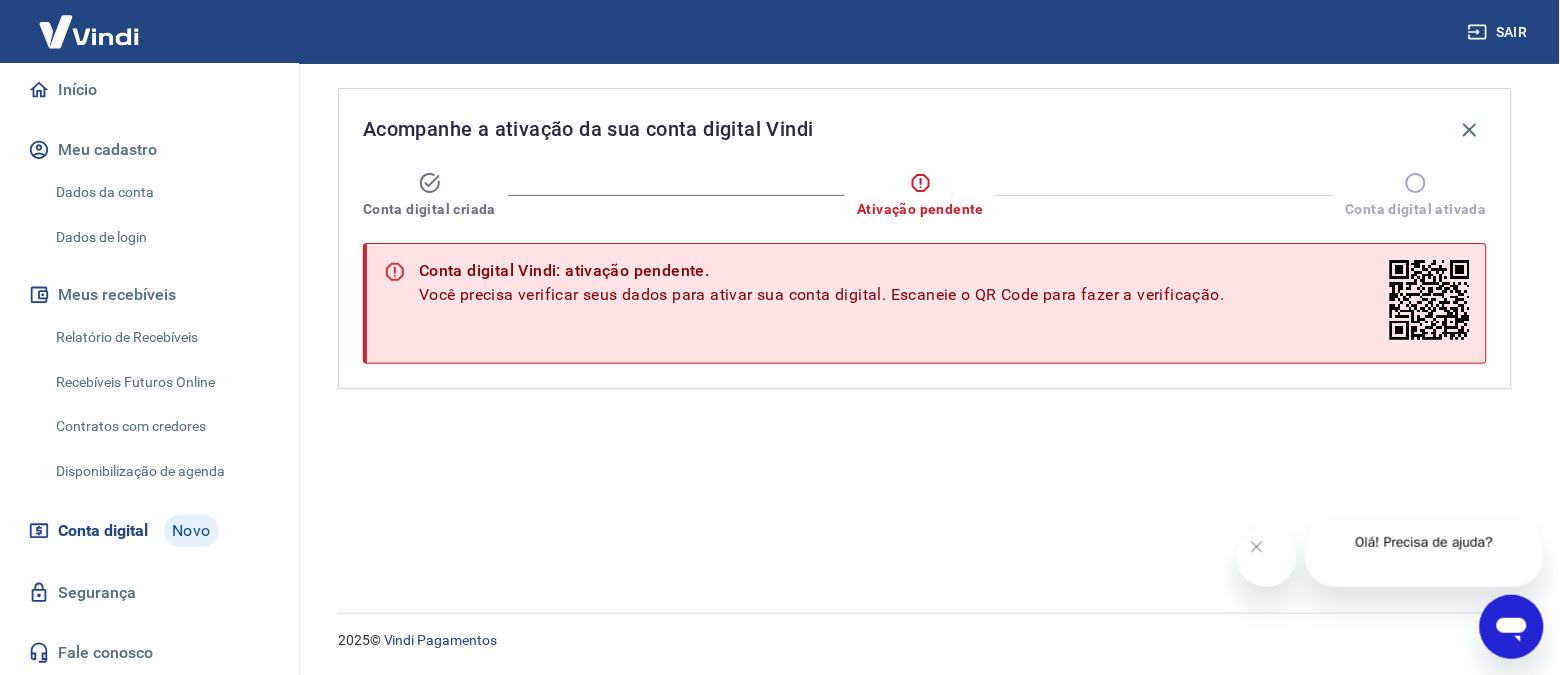 click on "Conta digital" at bounding box center [103, 531] 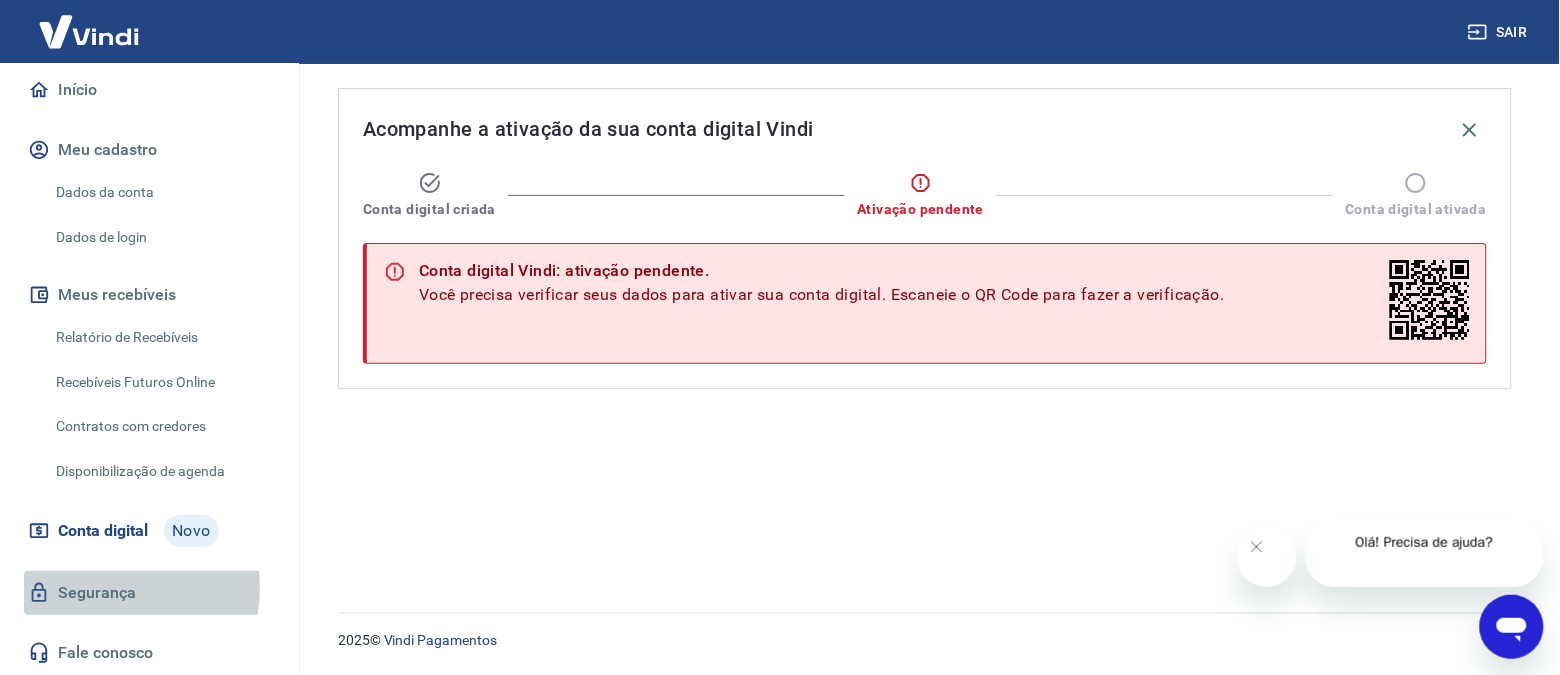click on "Segurança" at bounding box center (149, 593) 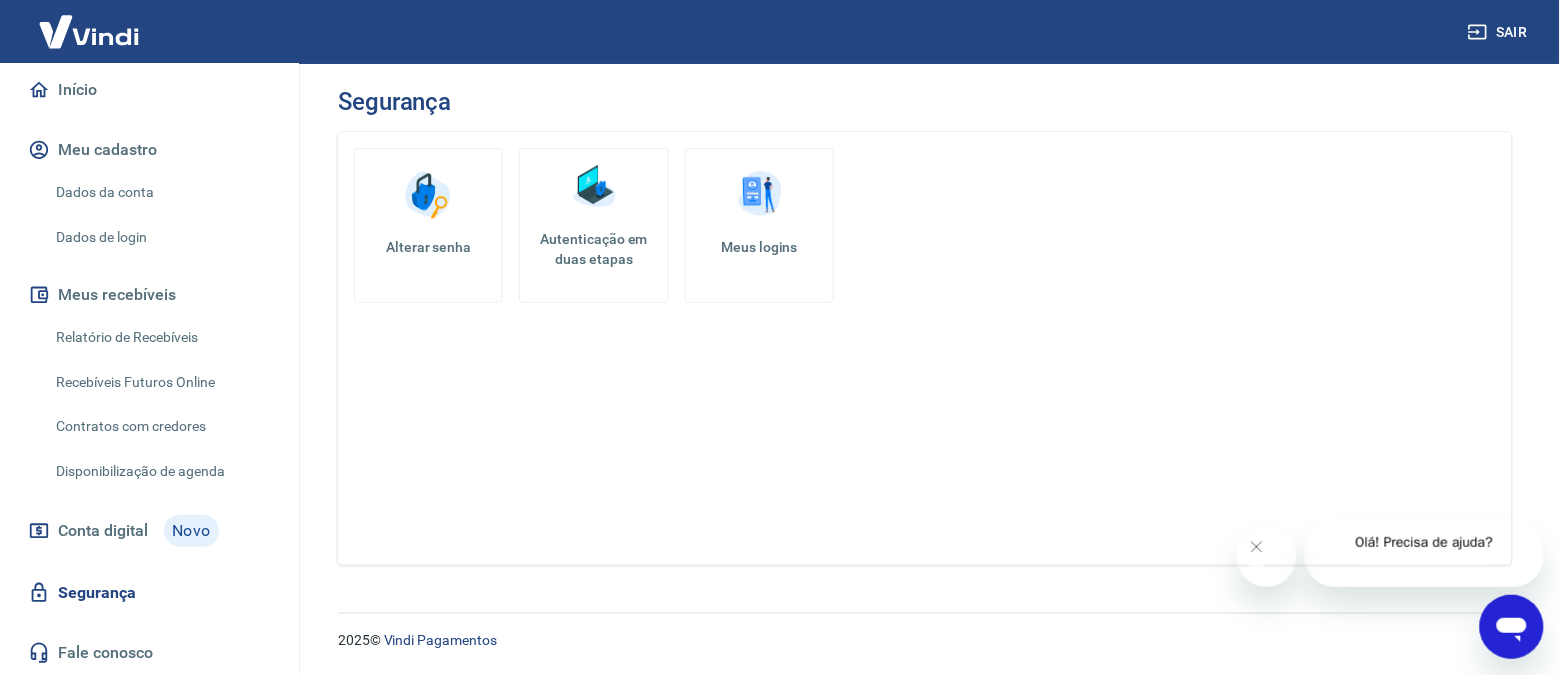click on "Meus logins" at bounding box center [759, 225] 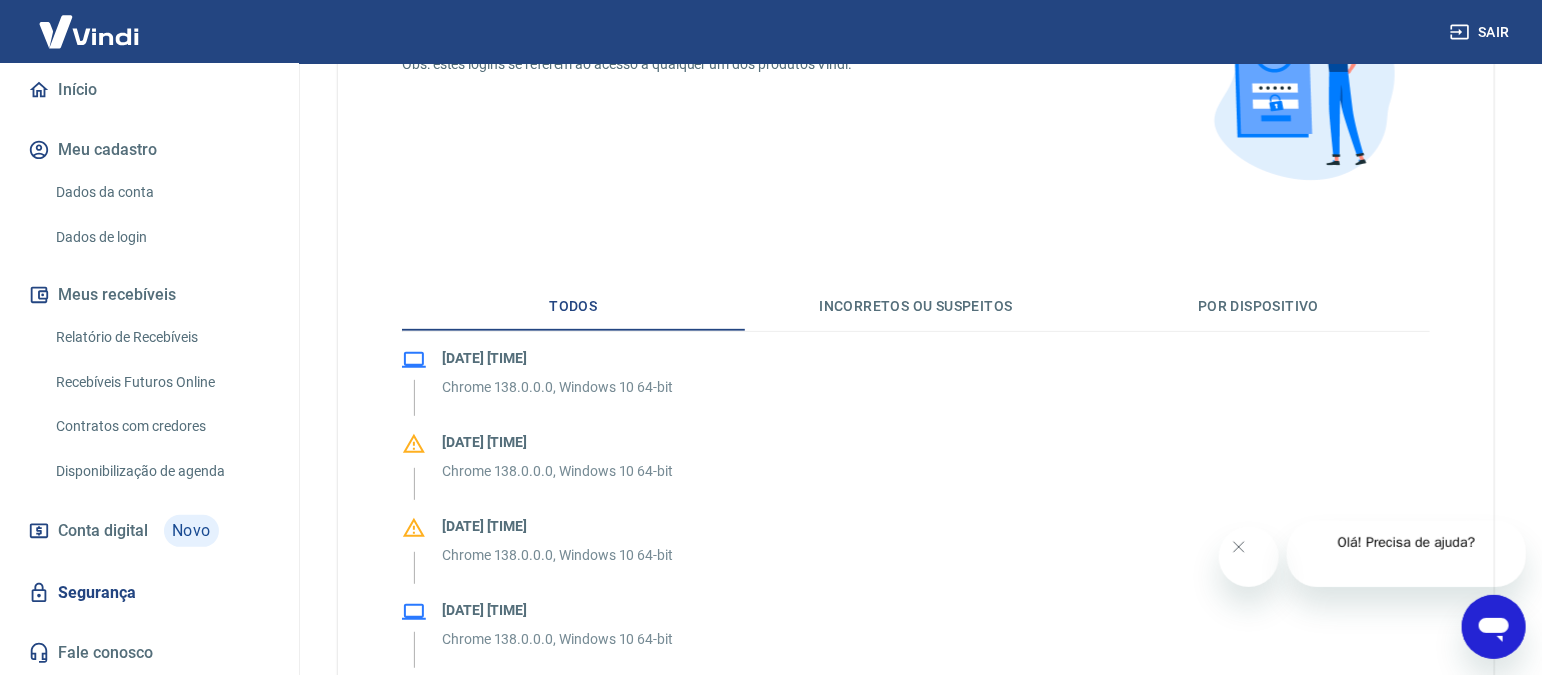 scroll, scrollTop: 249, scrollLeft: 0, axis: vertical 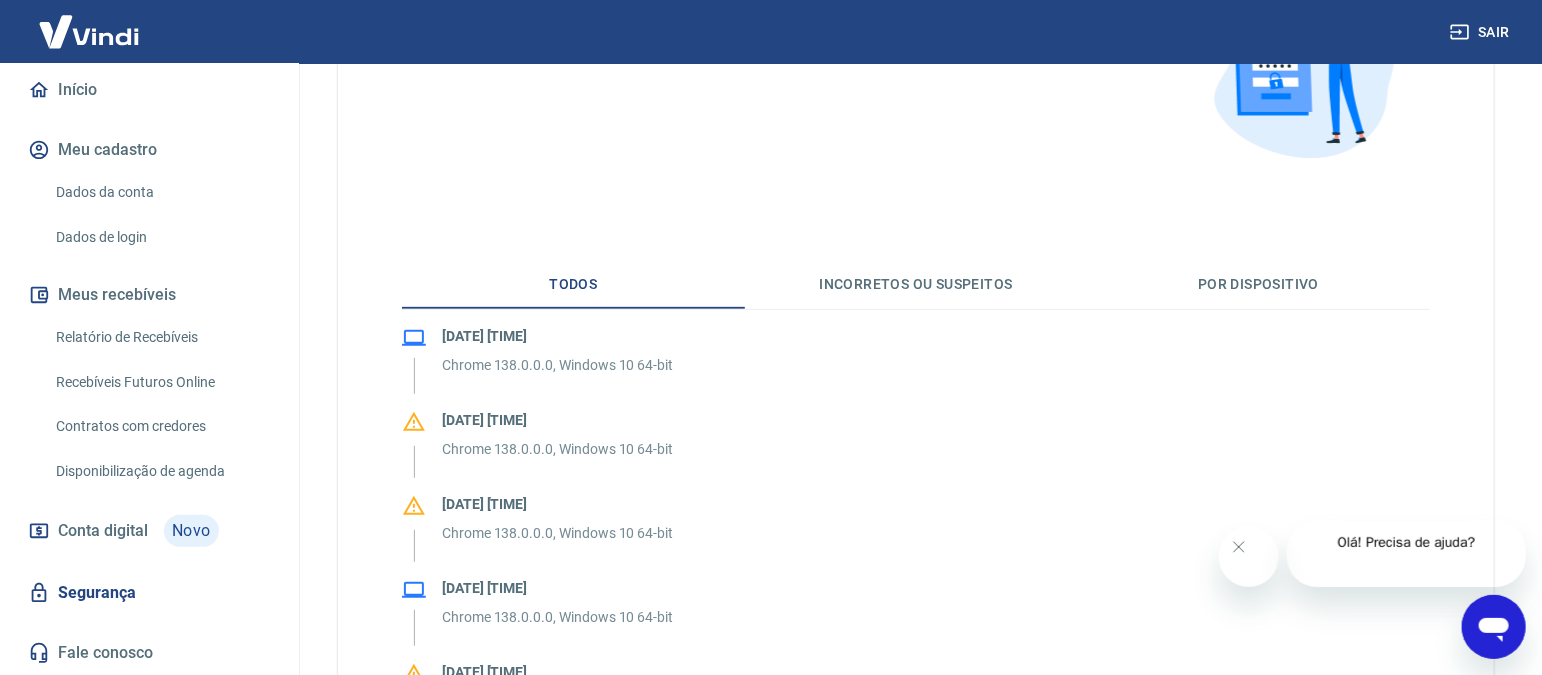 click on "Por dispositivo" at bounding box center [1258, 285] 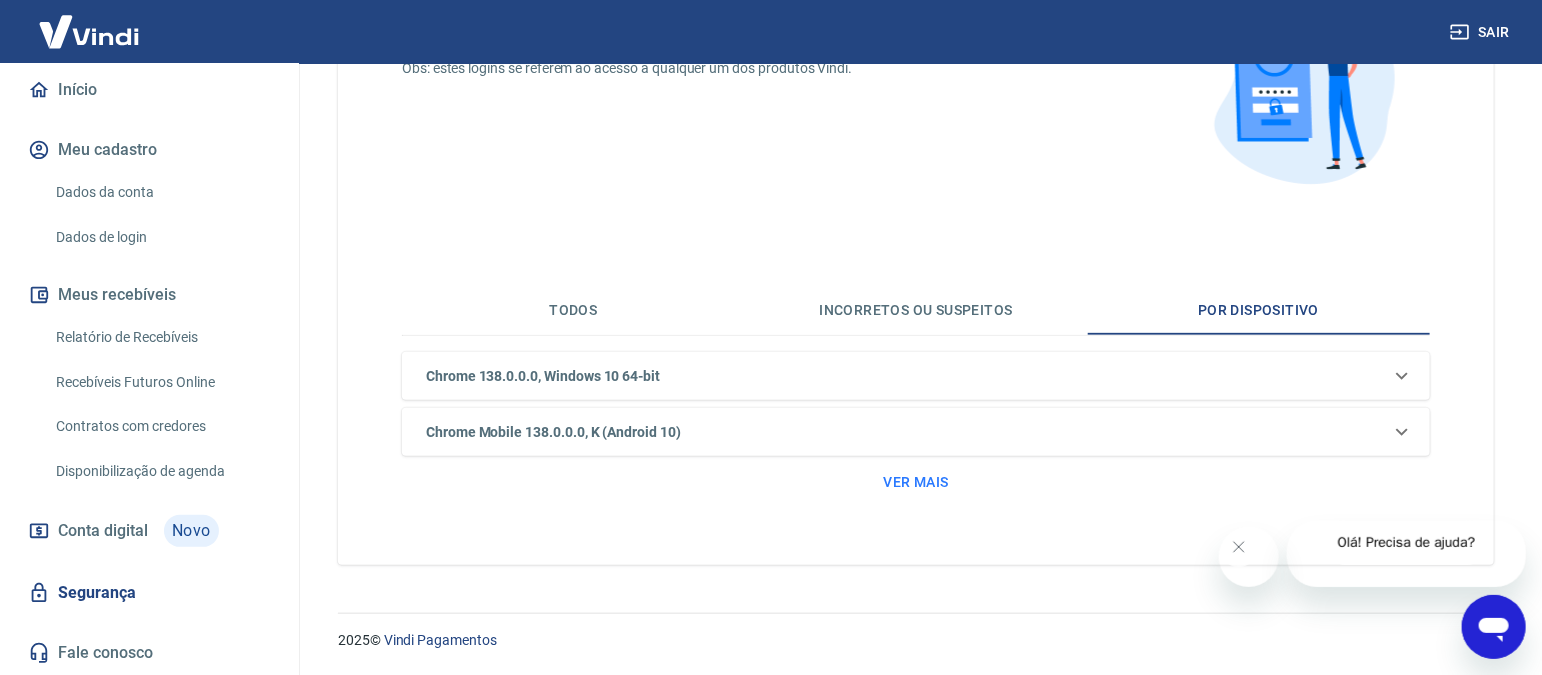 scroll, scrollTop: 222, scrollLeft: 0, axis: vertical 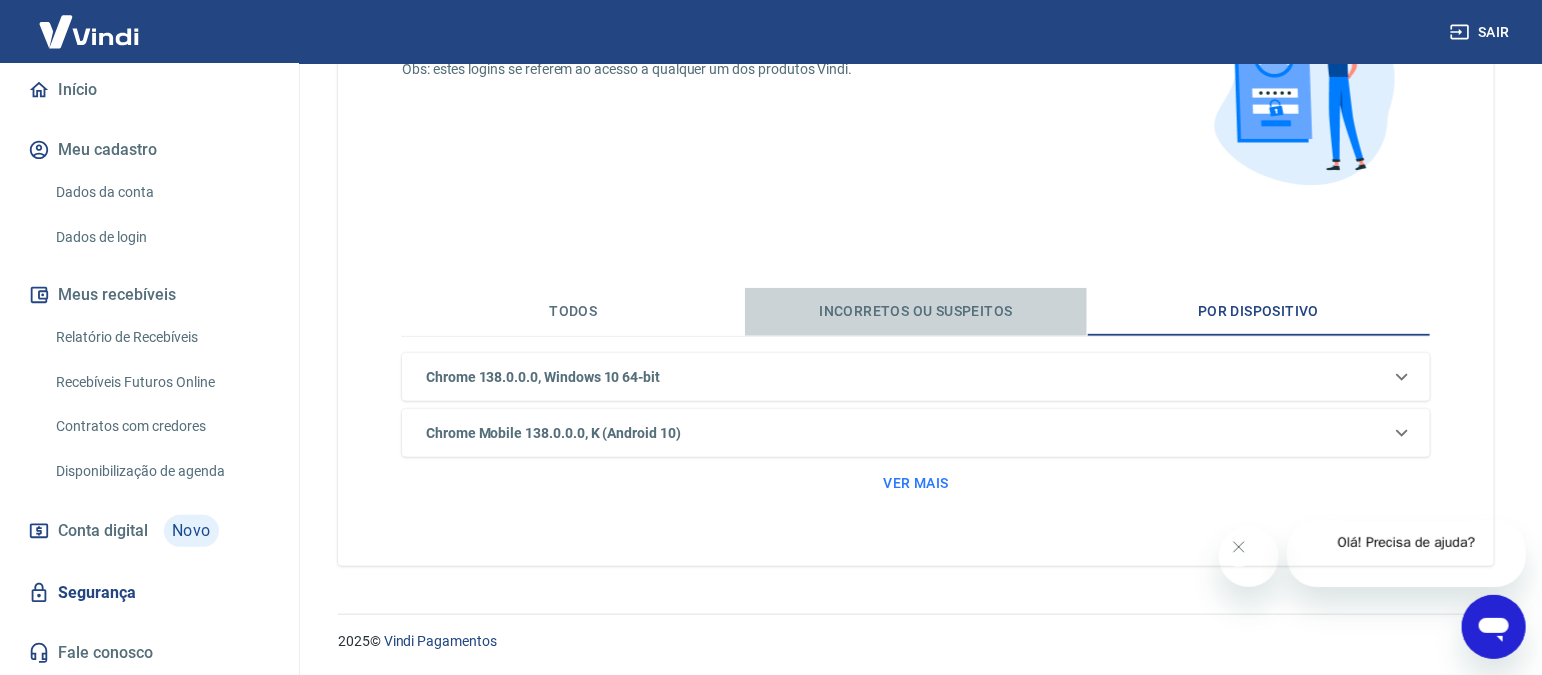 click on "Incorretos ou suspeitos" at bounding box center [916, 312] 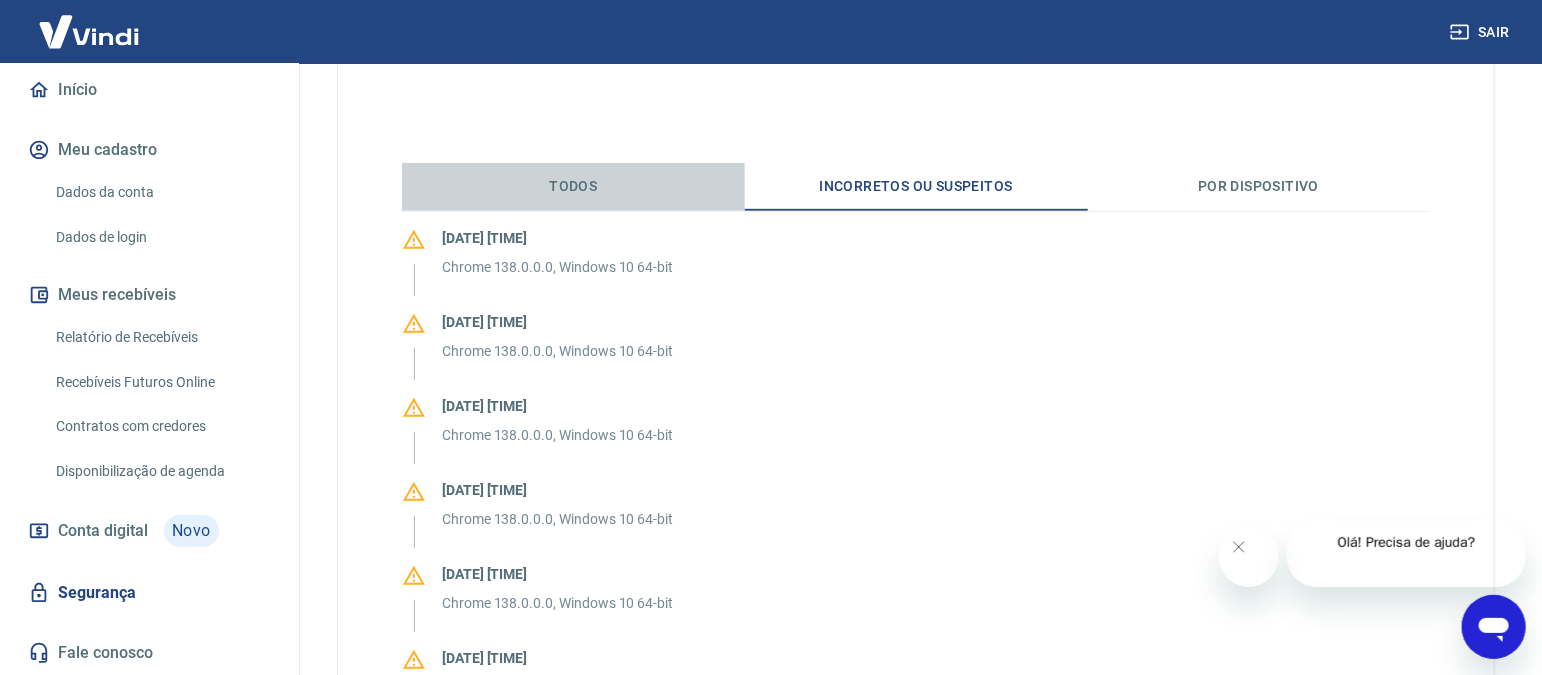 click on "Todos" at bounding box center (573, 187) 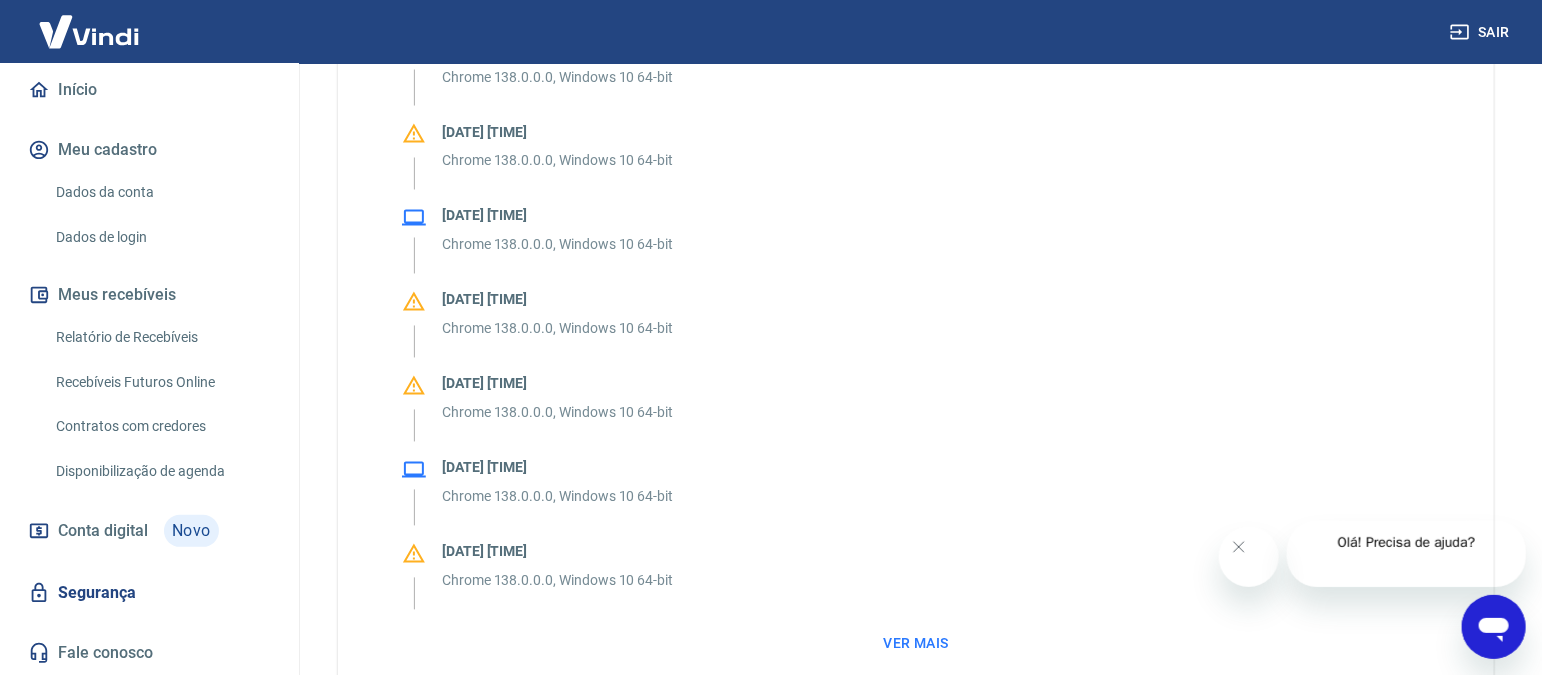 scroll, scrollTop: 1788, scrollLeft: 0, axis: vertical 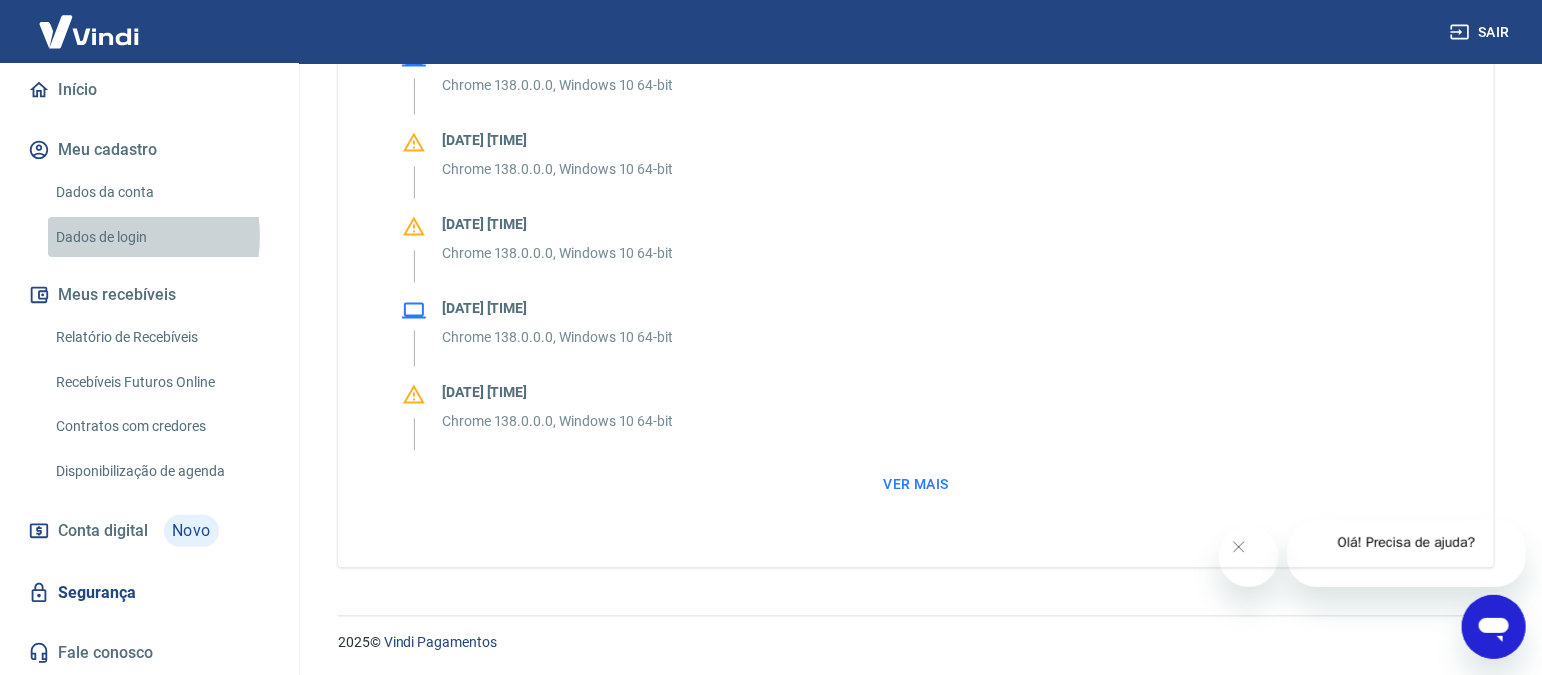 click on "Dados de login" at bounding box center [161, 237] 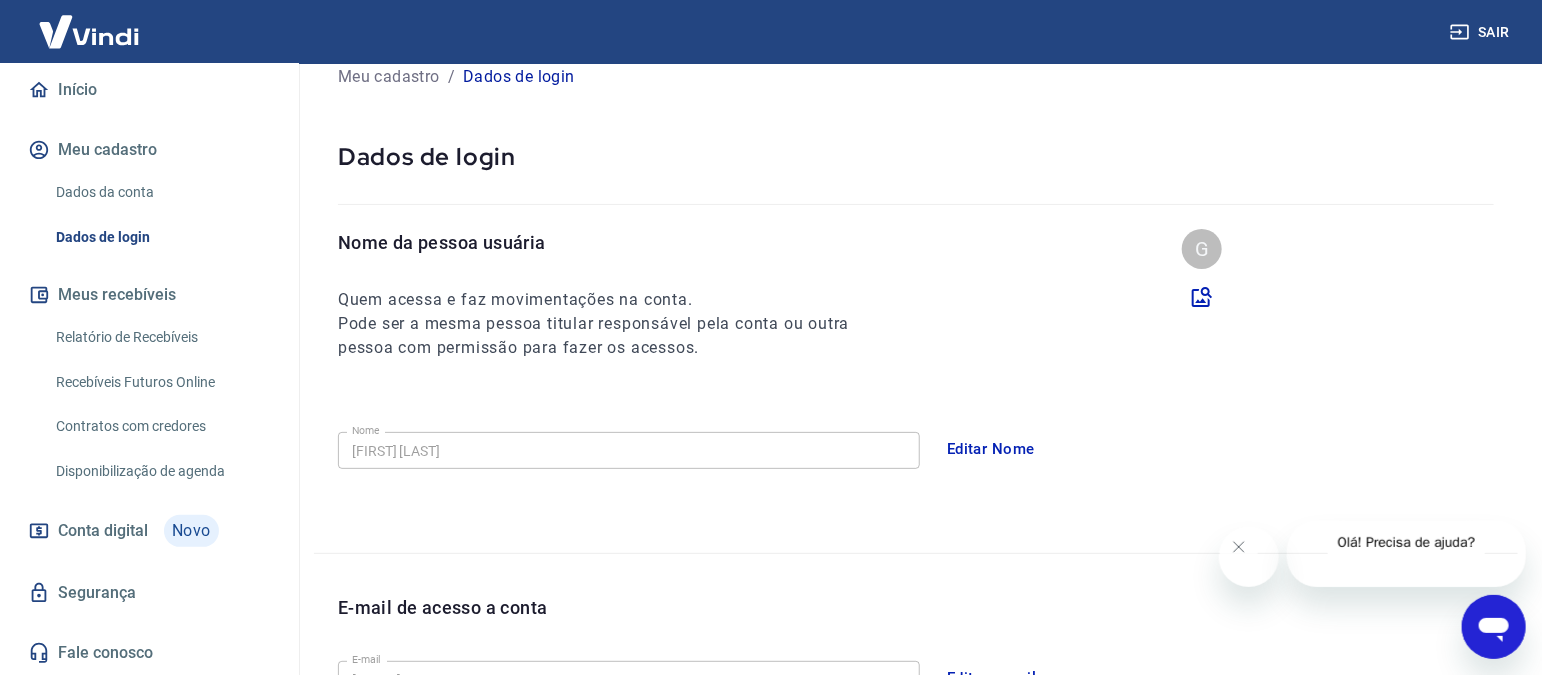 scroll, scrollTop: 0, scrollLeft: 0, axis: both 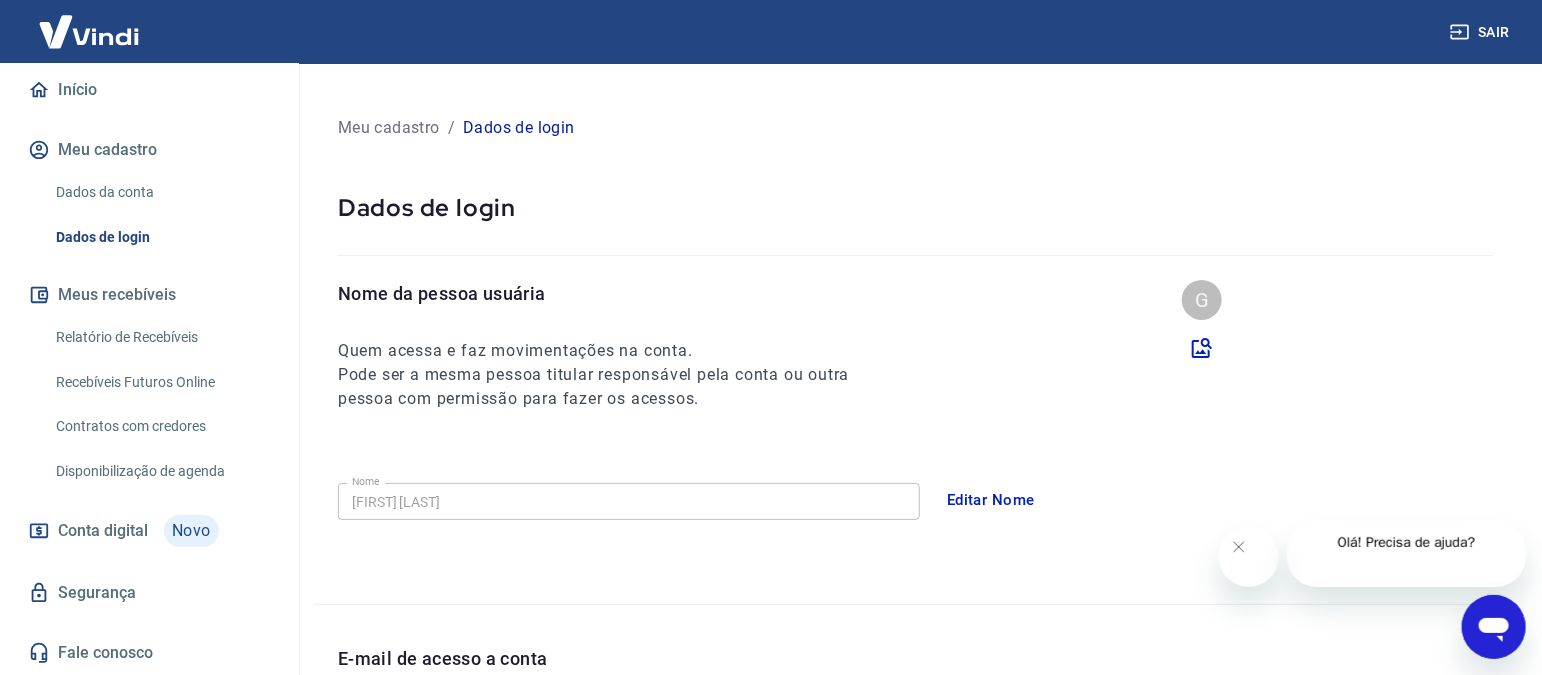click on "Dados da conta" at bounding box center (161, 192) 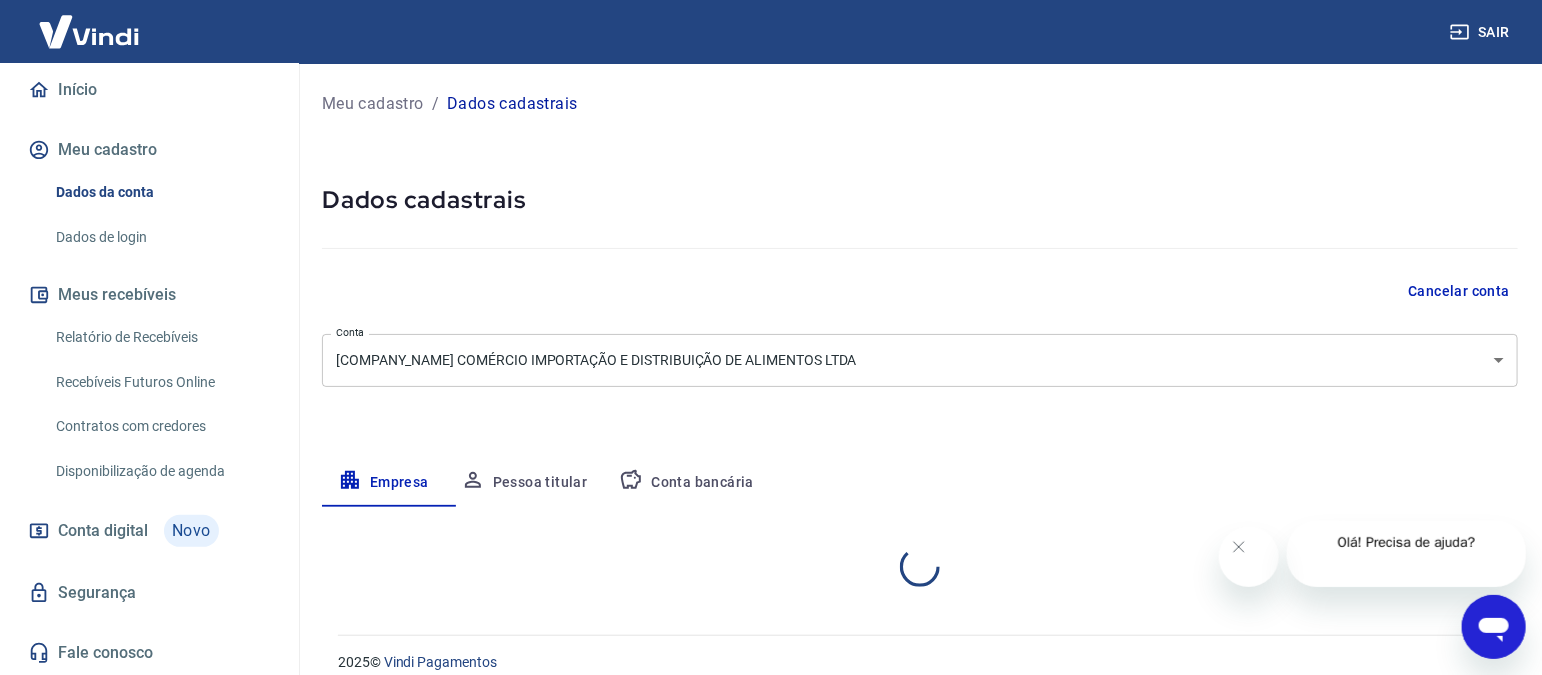 select on "SP" 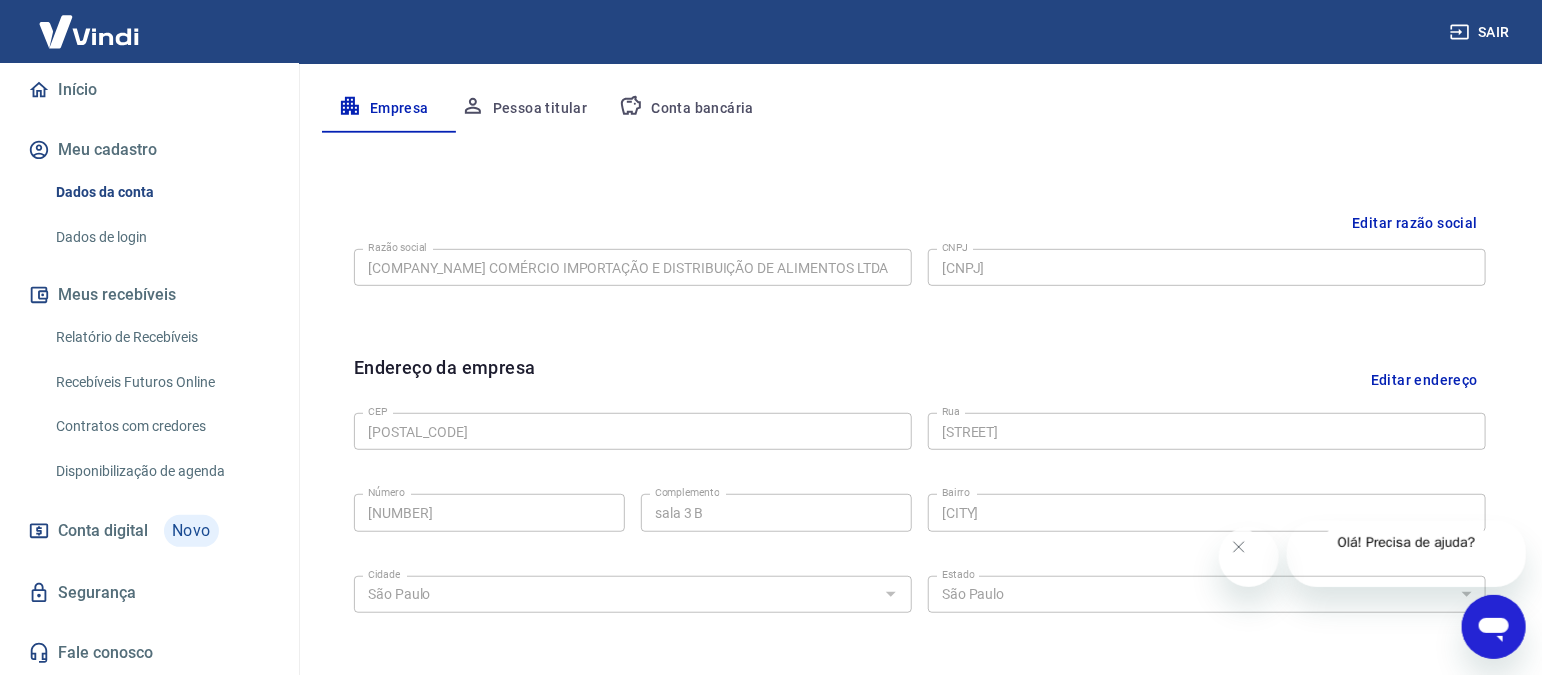 scroll, scrollTop: 786, scrollLeft: 0, axis: vertical 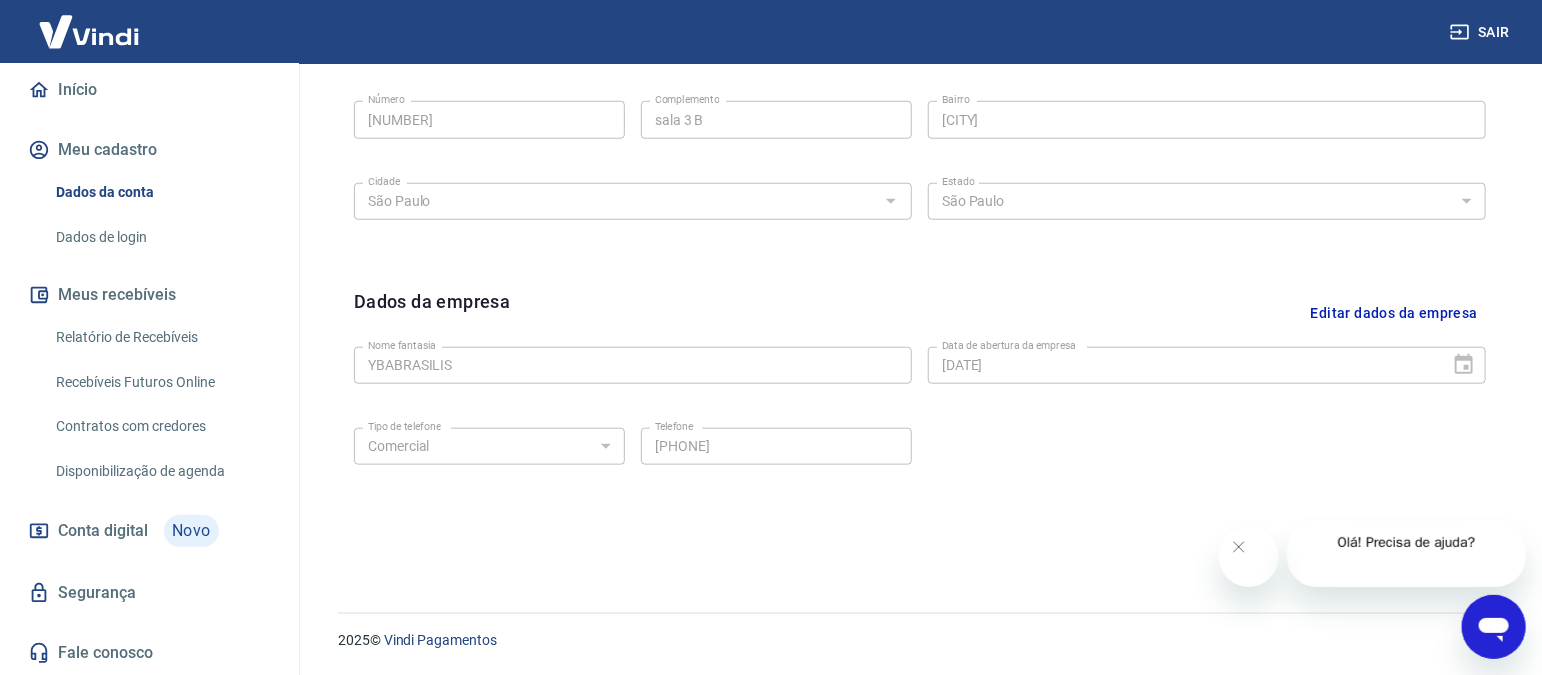 drag, startPoint x: 1505, startPoint y: 611, endPoint x: 2966, endPoint y: 1207, distance: 1577.89 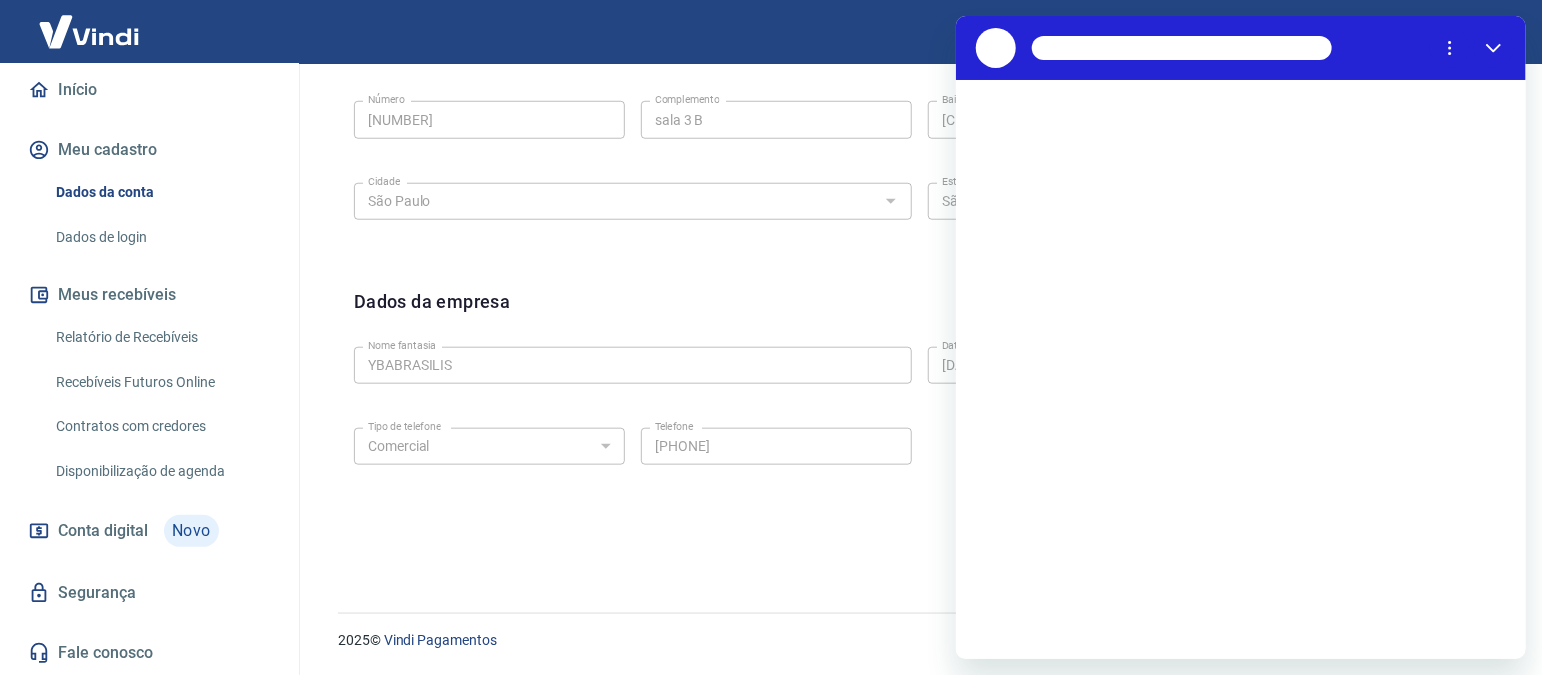 scroll, scrollTop: 0, scrollLeft: 0, axis: both 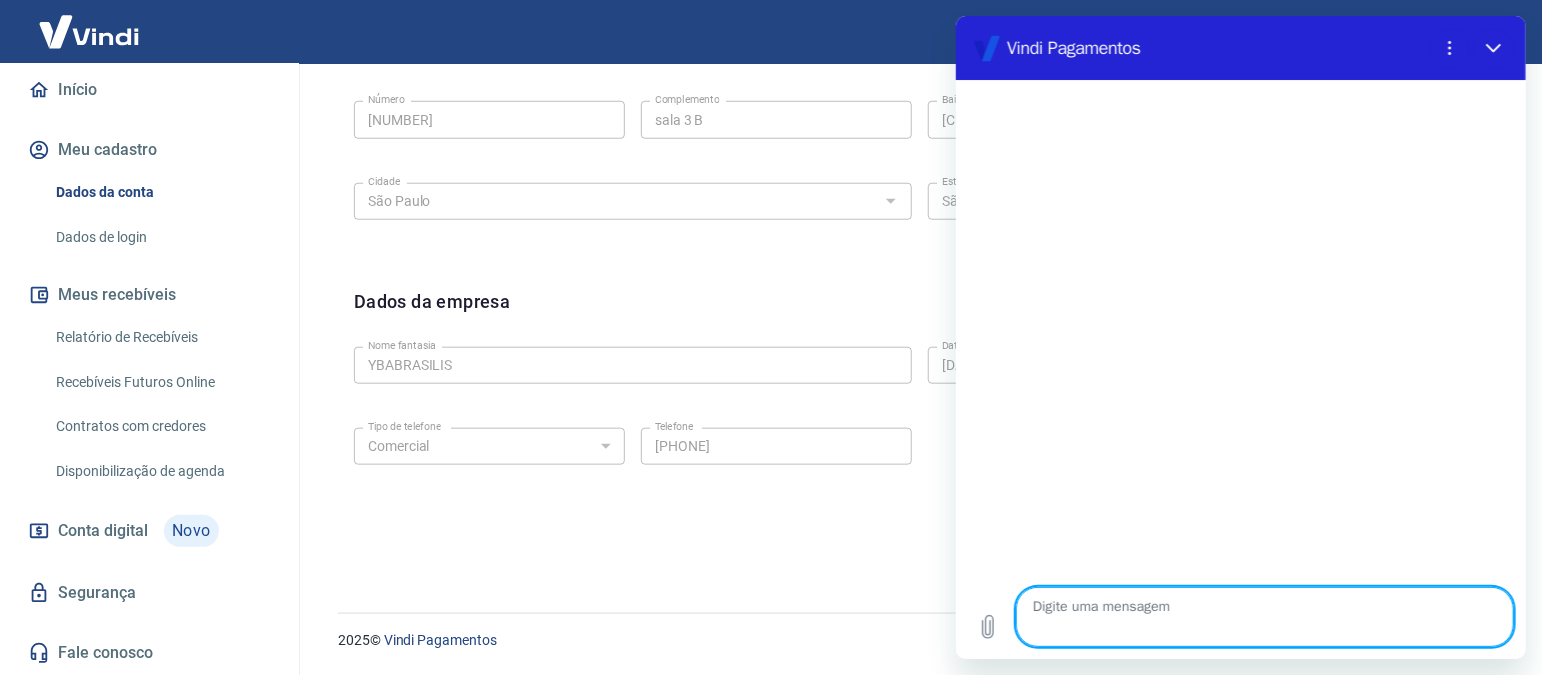 click at bounding box center [1264, 617] 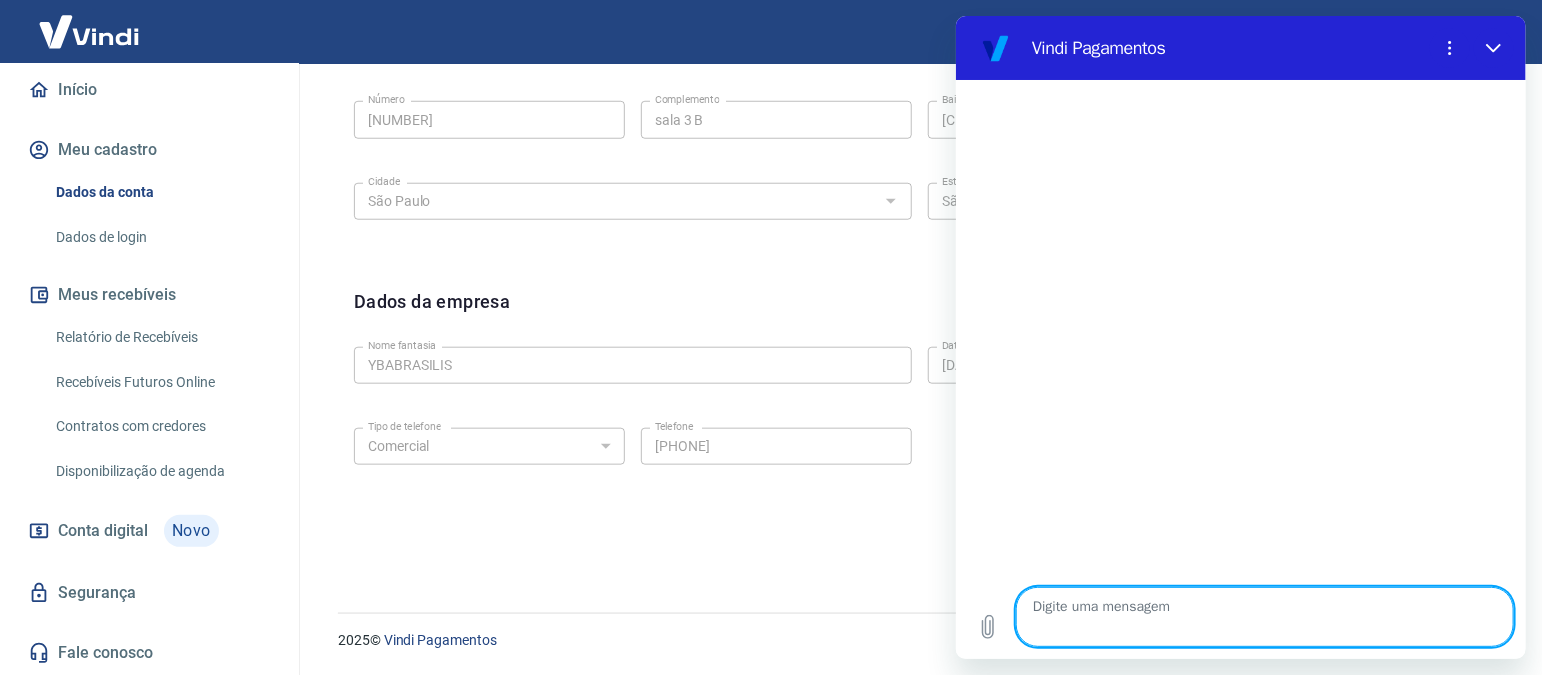 type on "c" 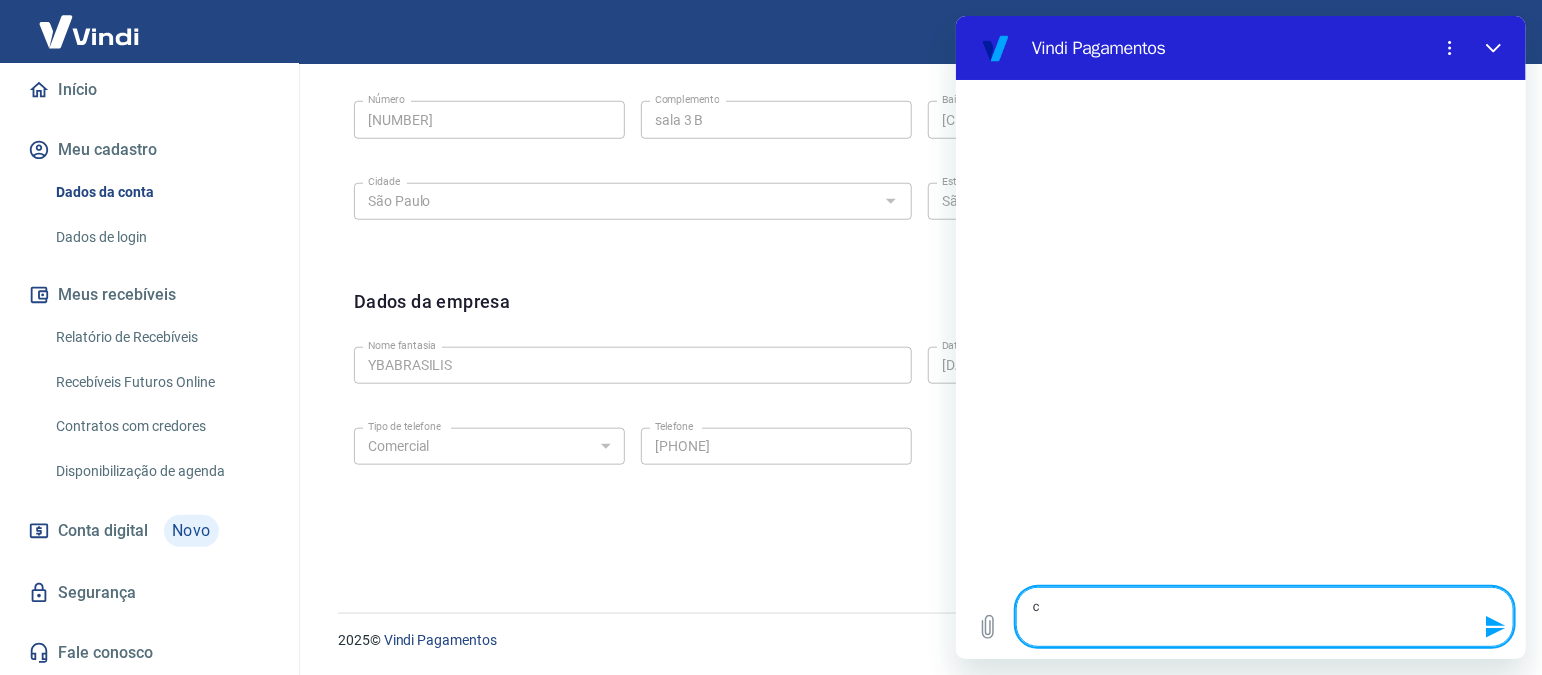 type on "cr" 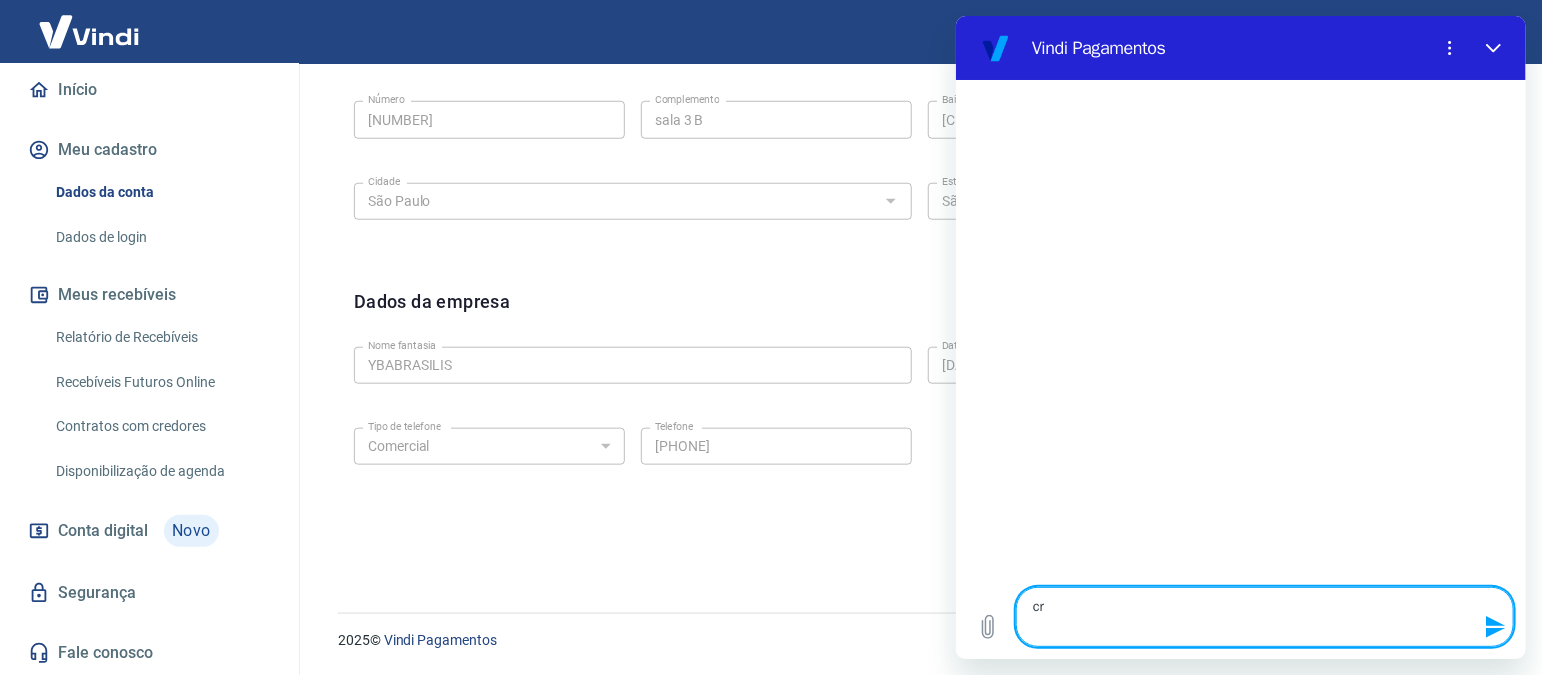 type on "cri" 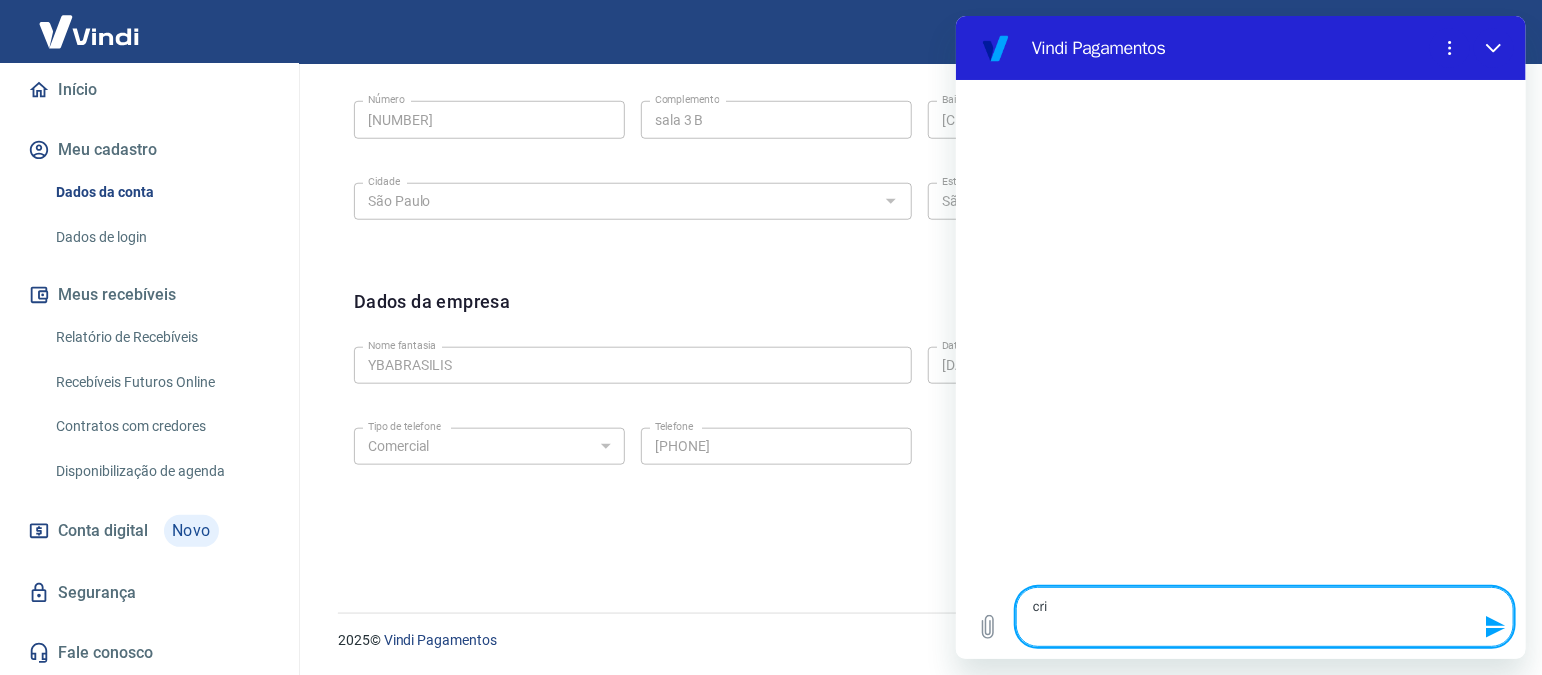 type on "cria" 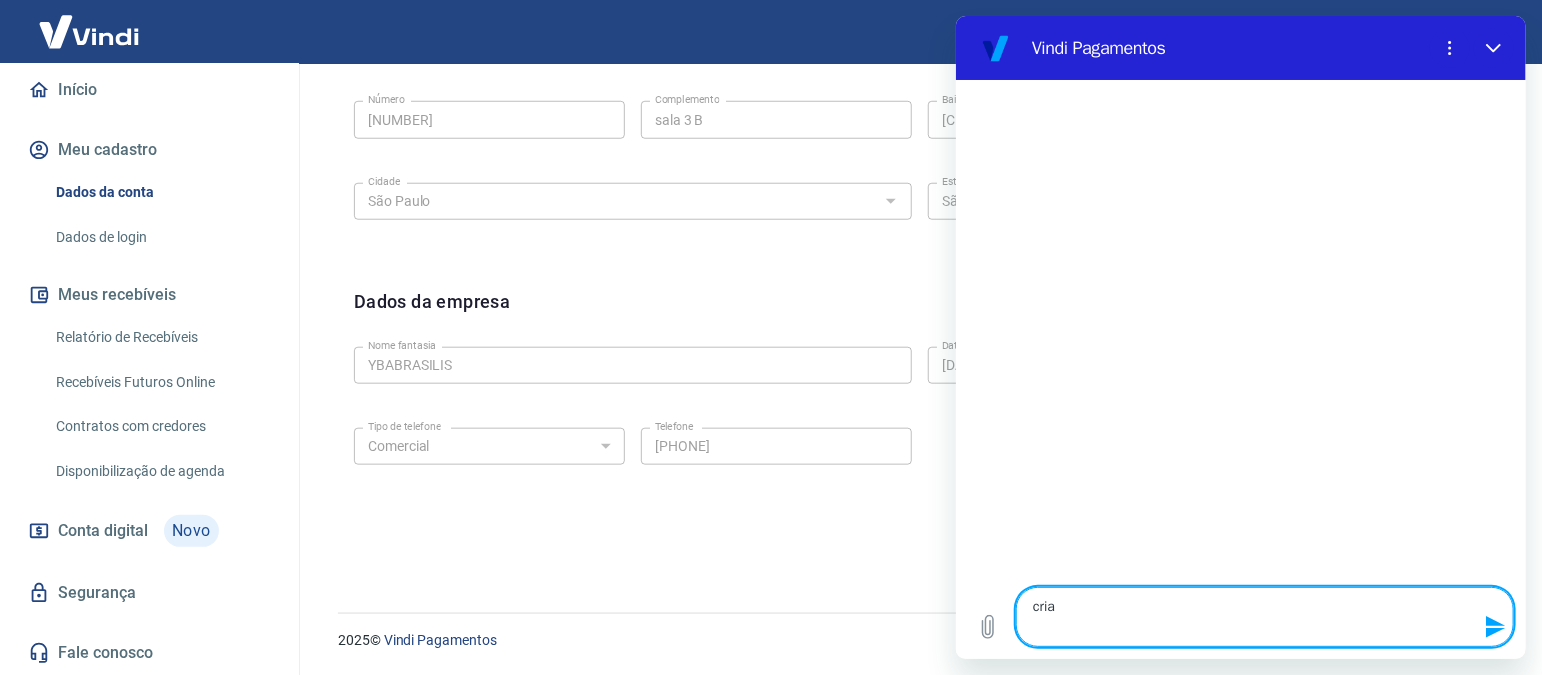 type on "criar" 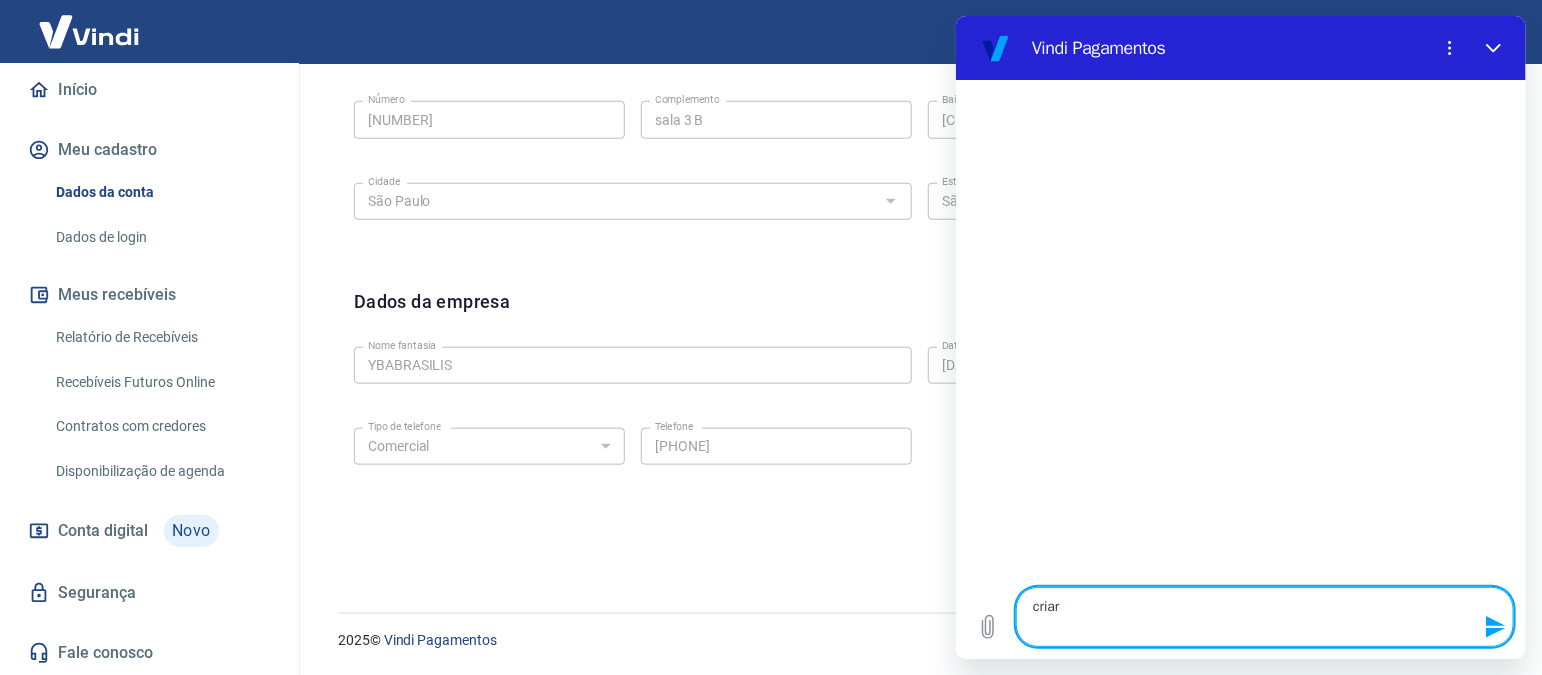 type on "criar" 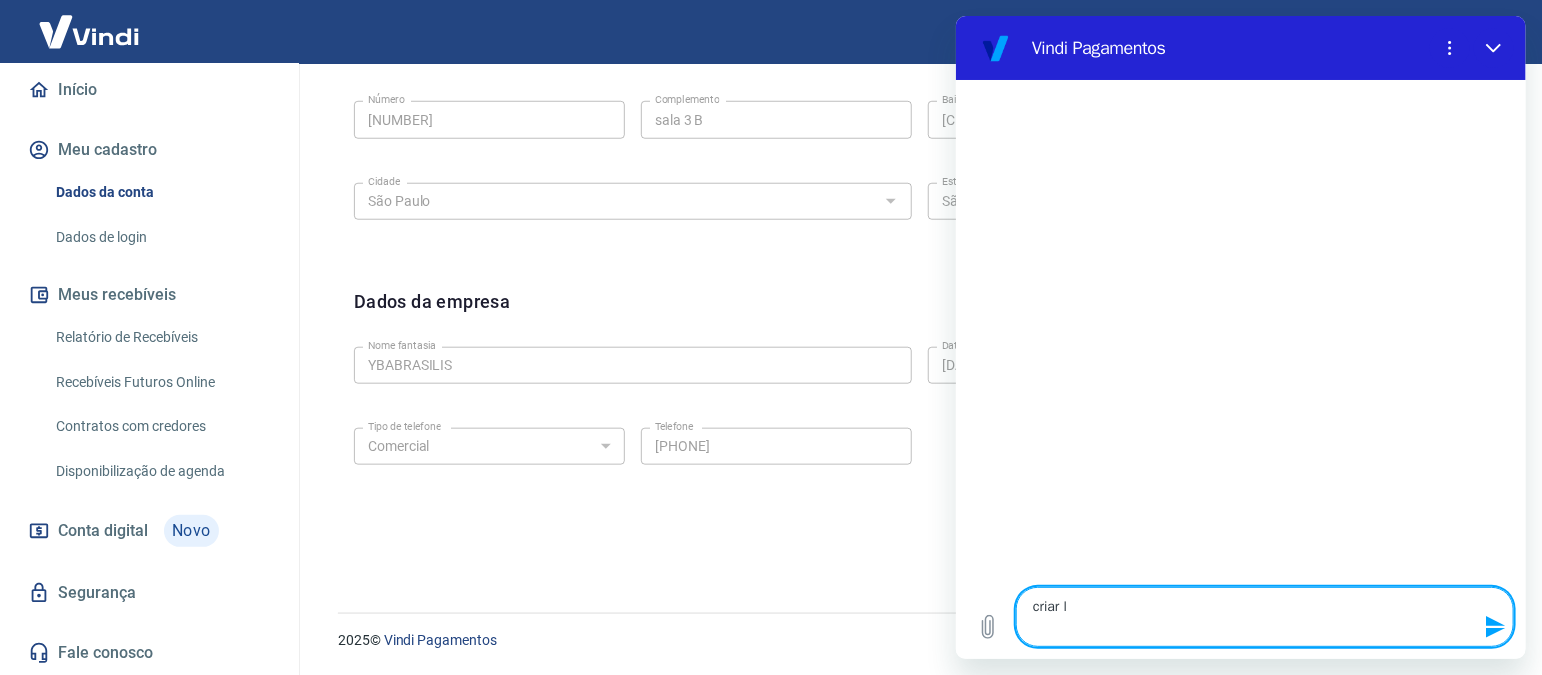 type on "criar lo" 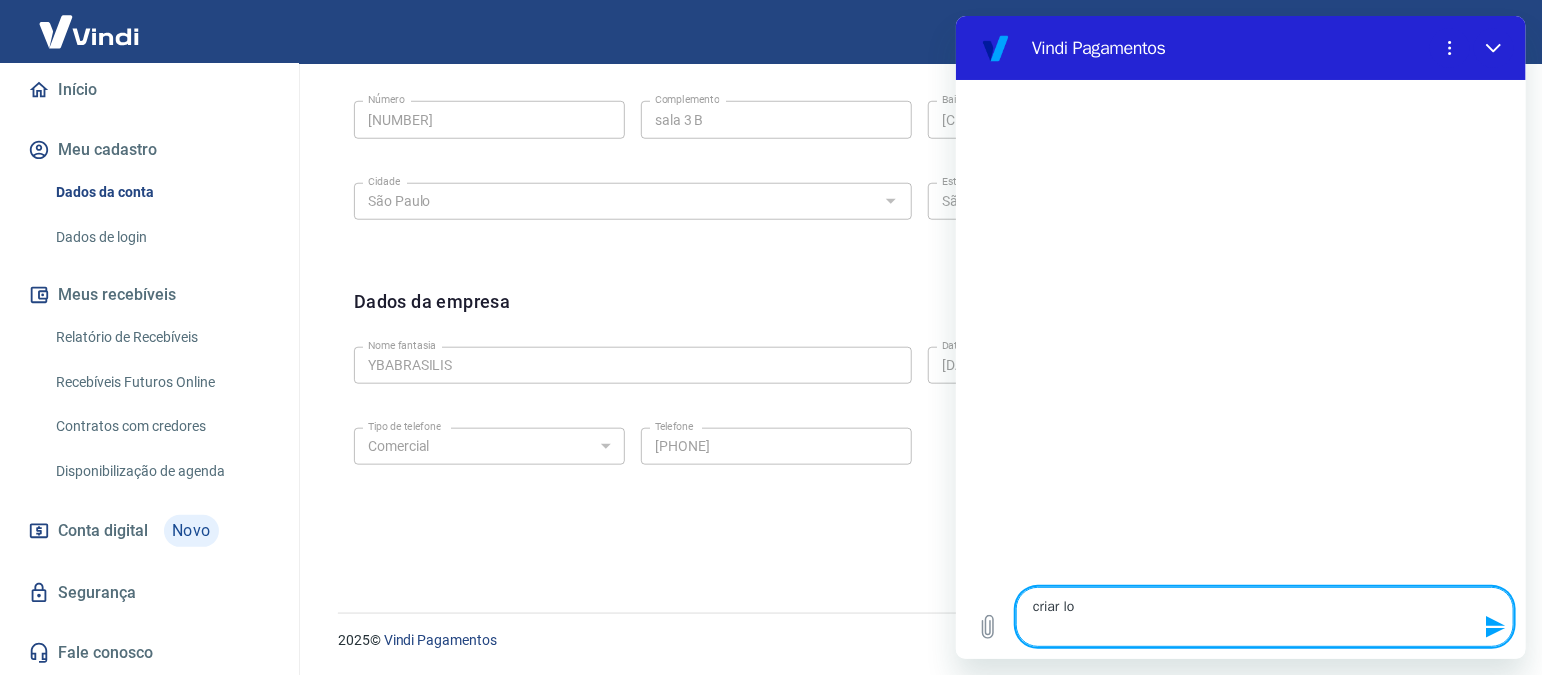 type on "criar log" 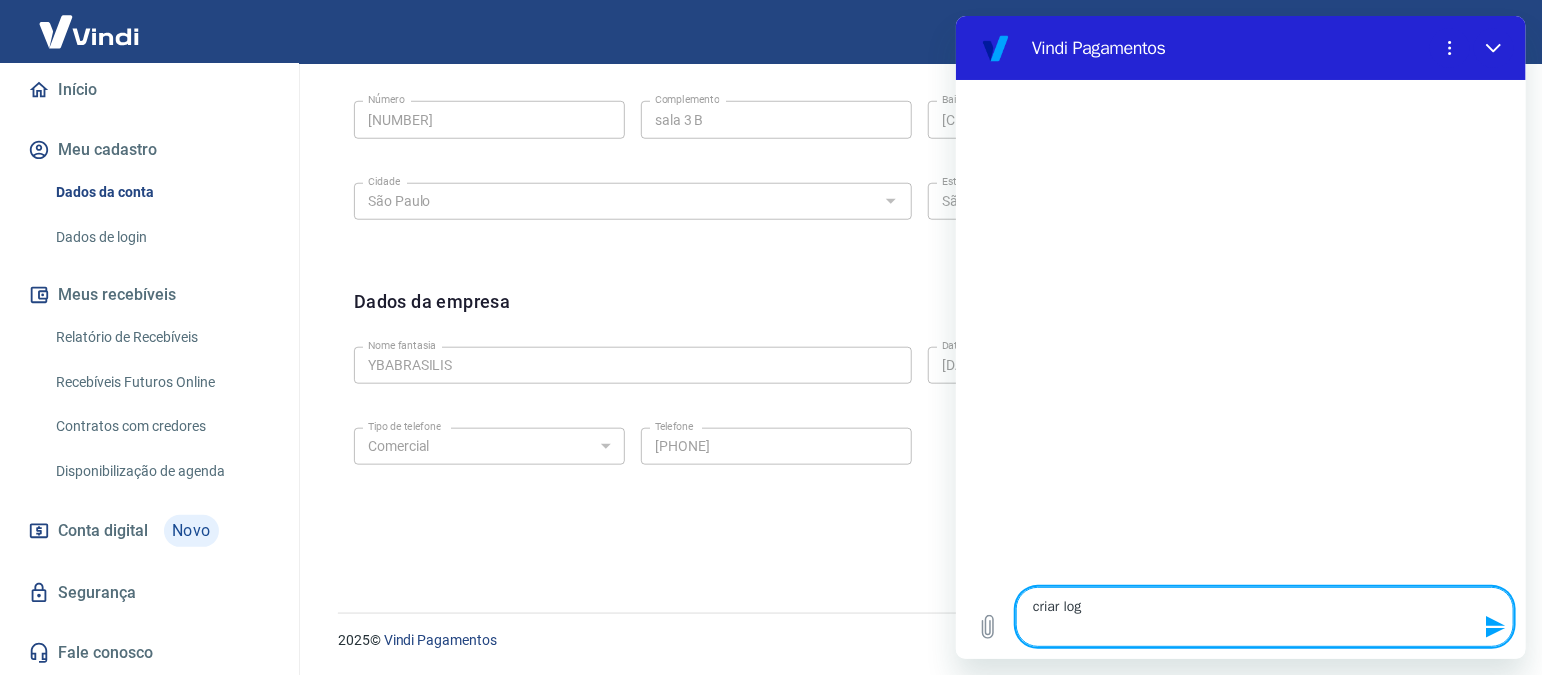type on "criar logi" 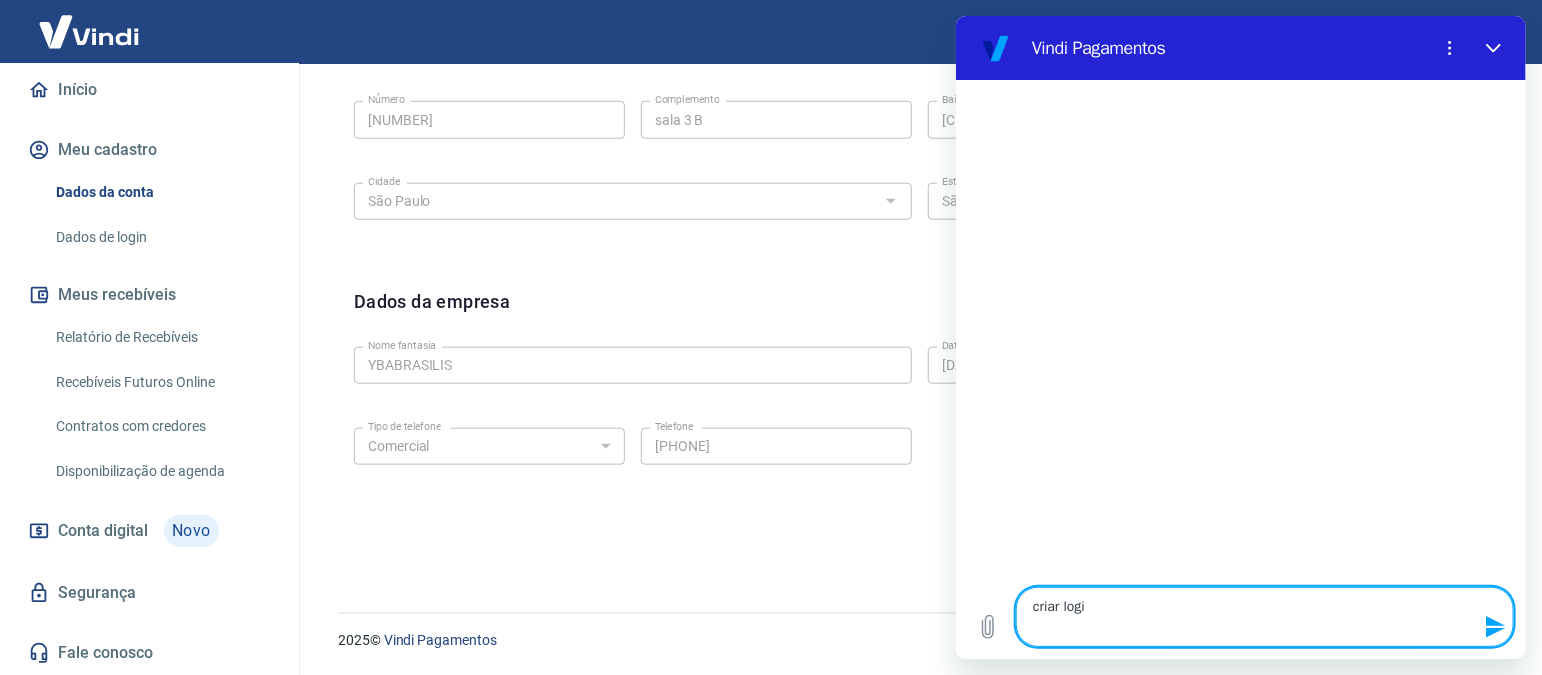 type on "criar login" 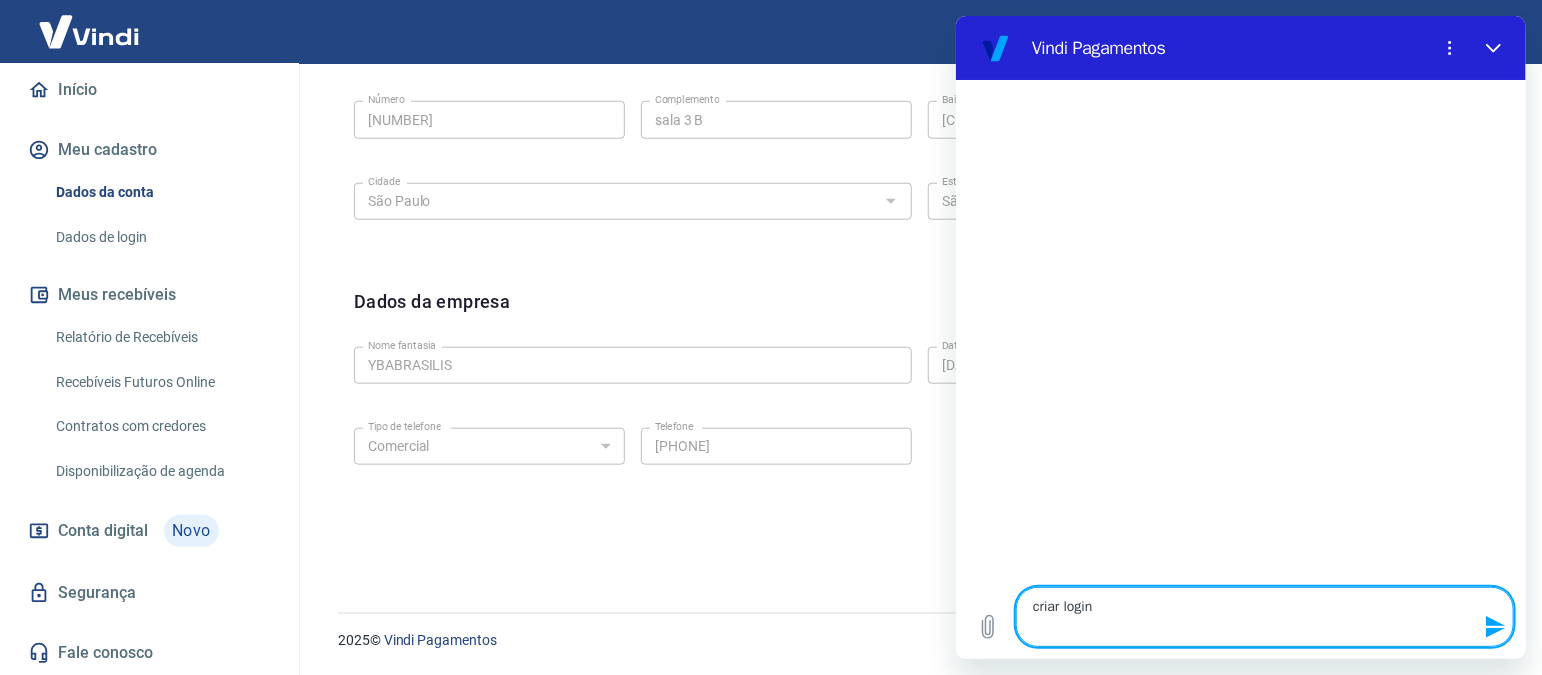 type on "criar login" 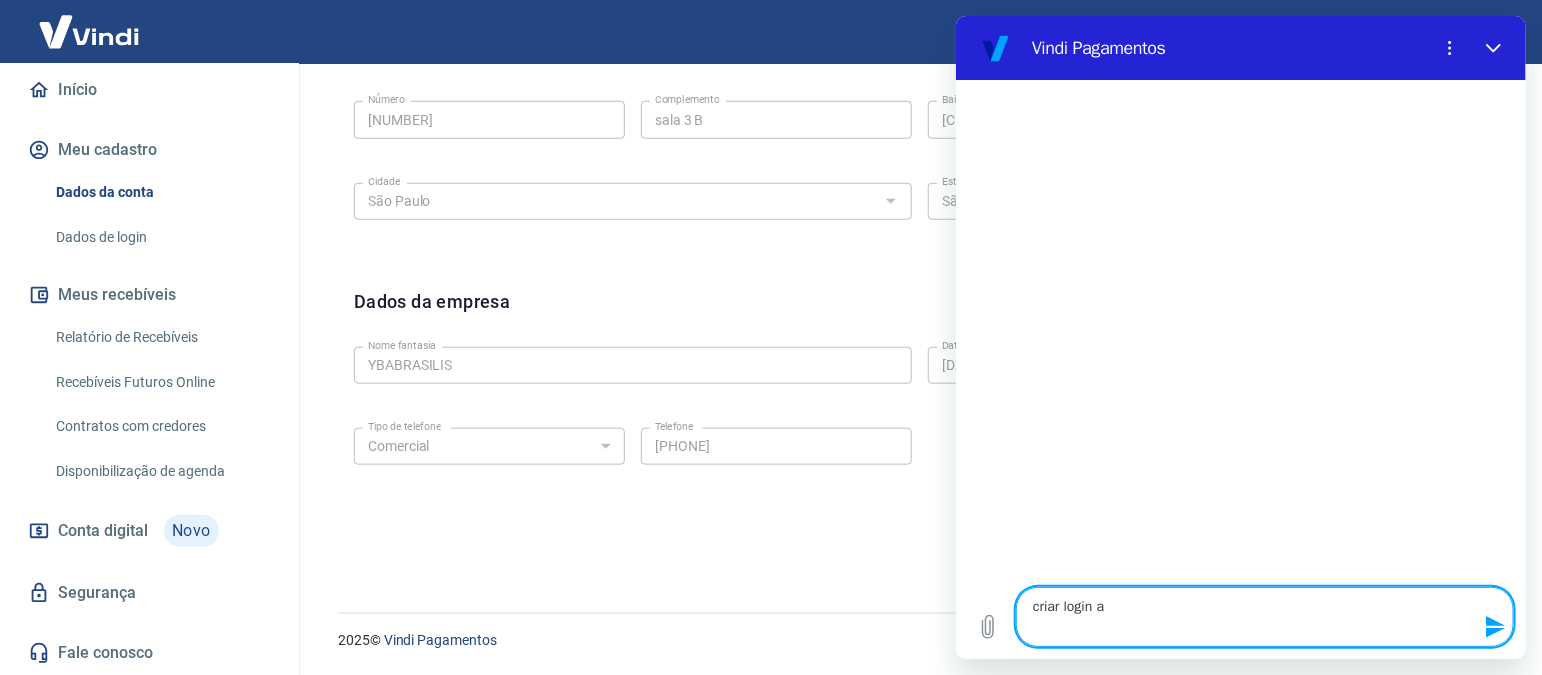 type on "criar login au" 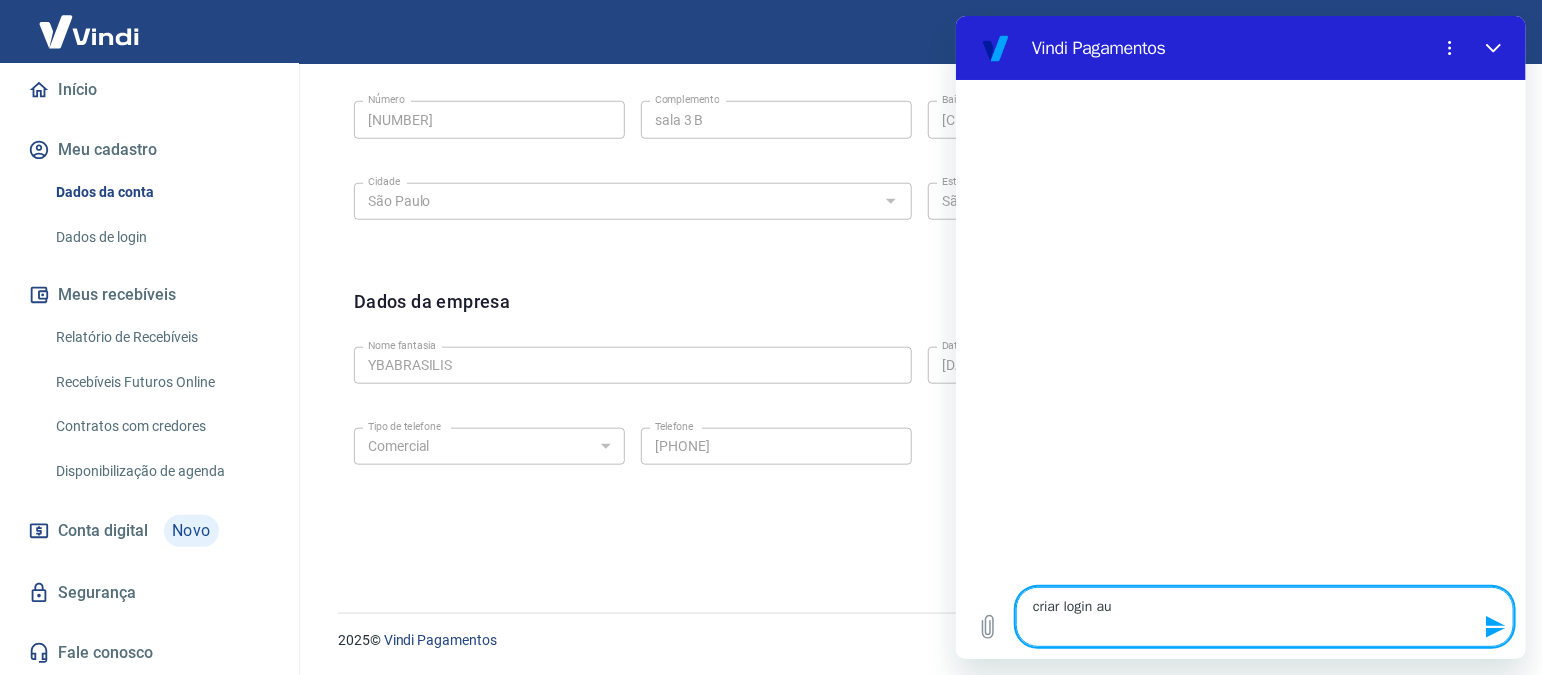 type on "criar login aux" 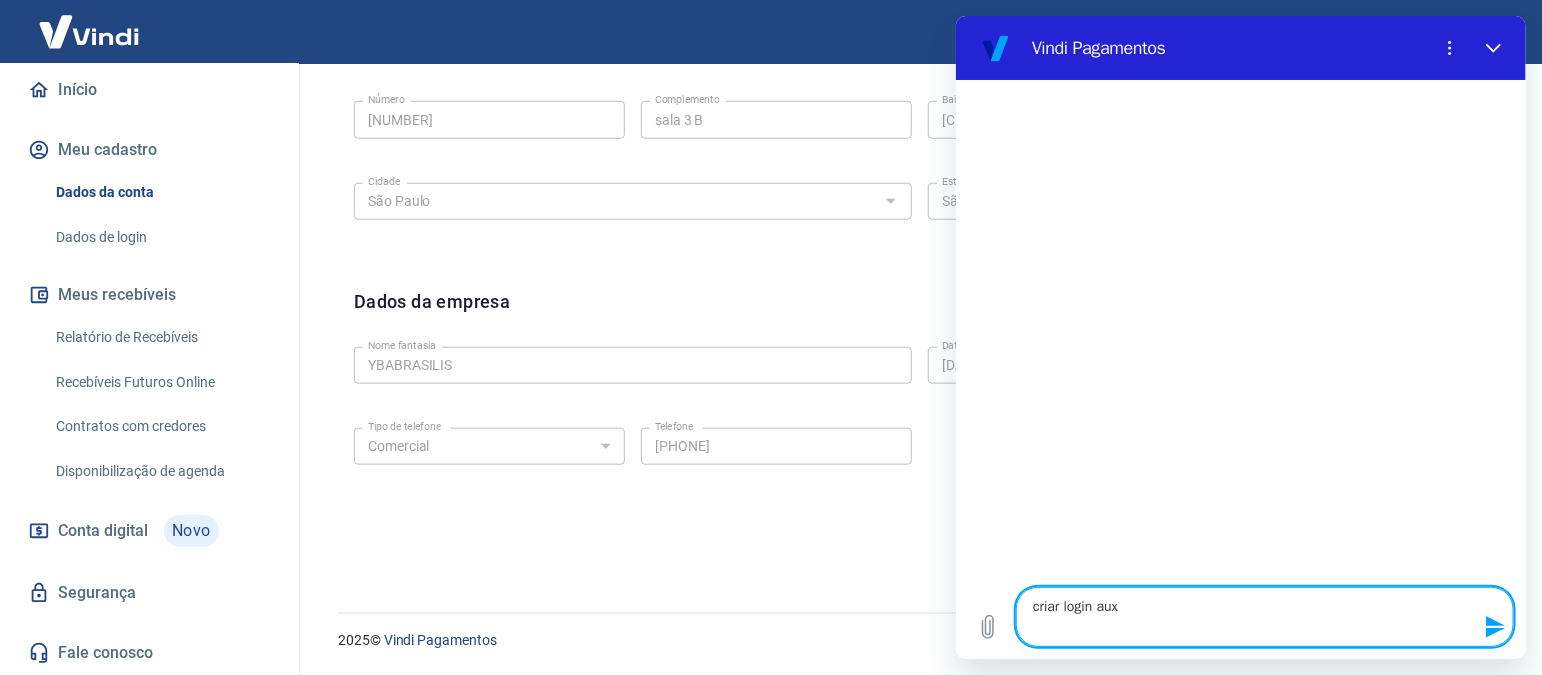 type on "criar login auxi" 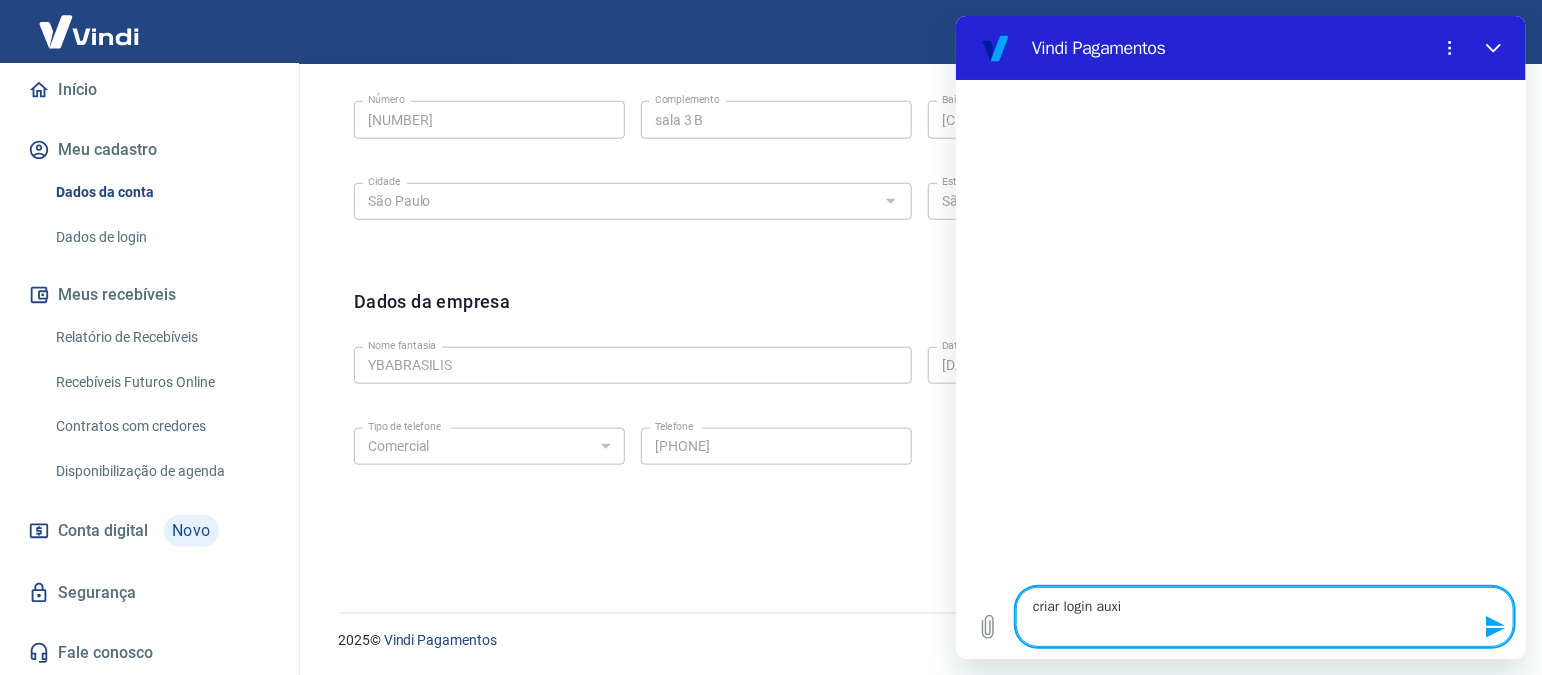 type on "criar login auxil" 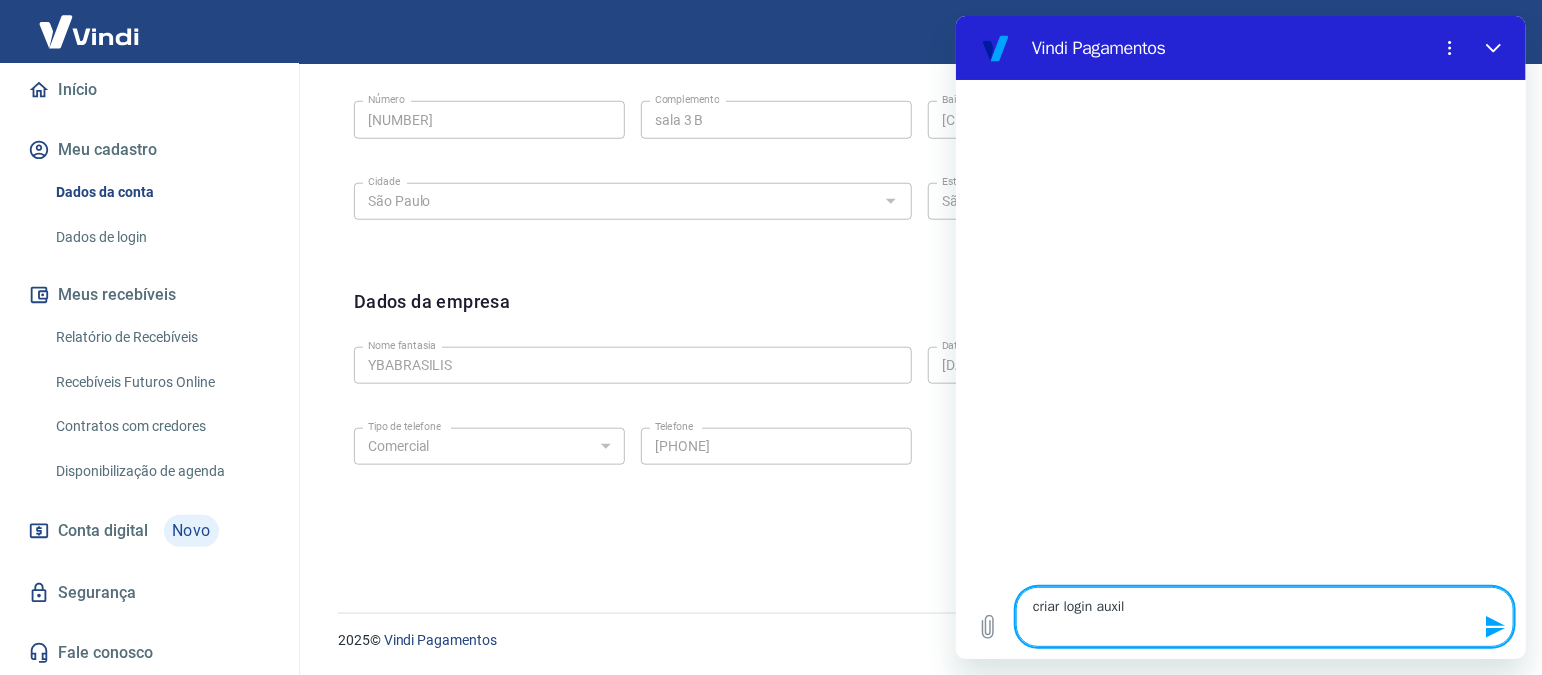 type on "criar login auxili" 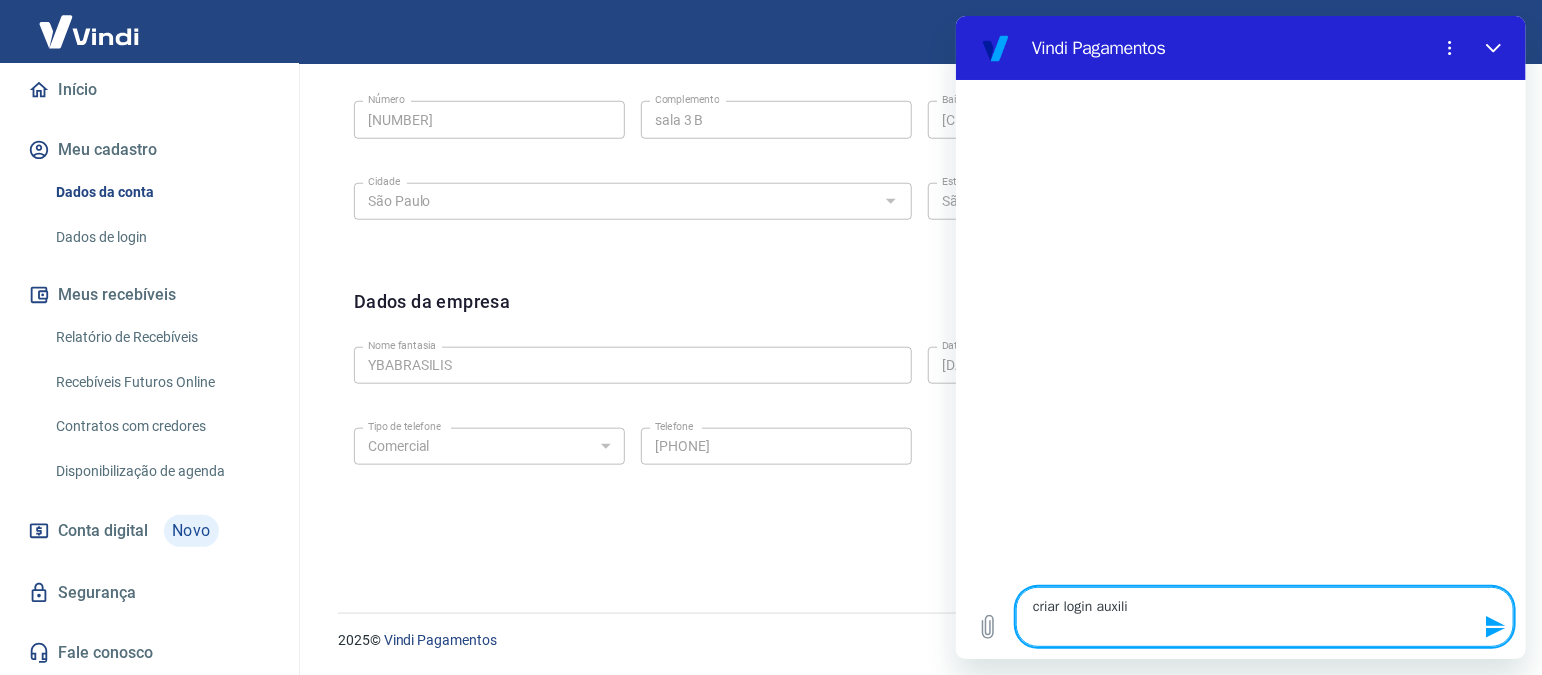 type on "criar login auxilia" 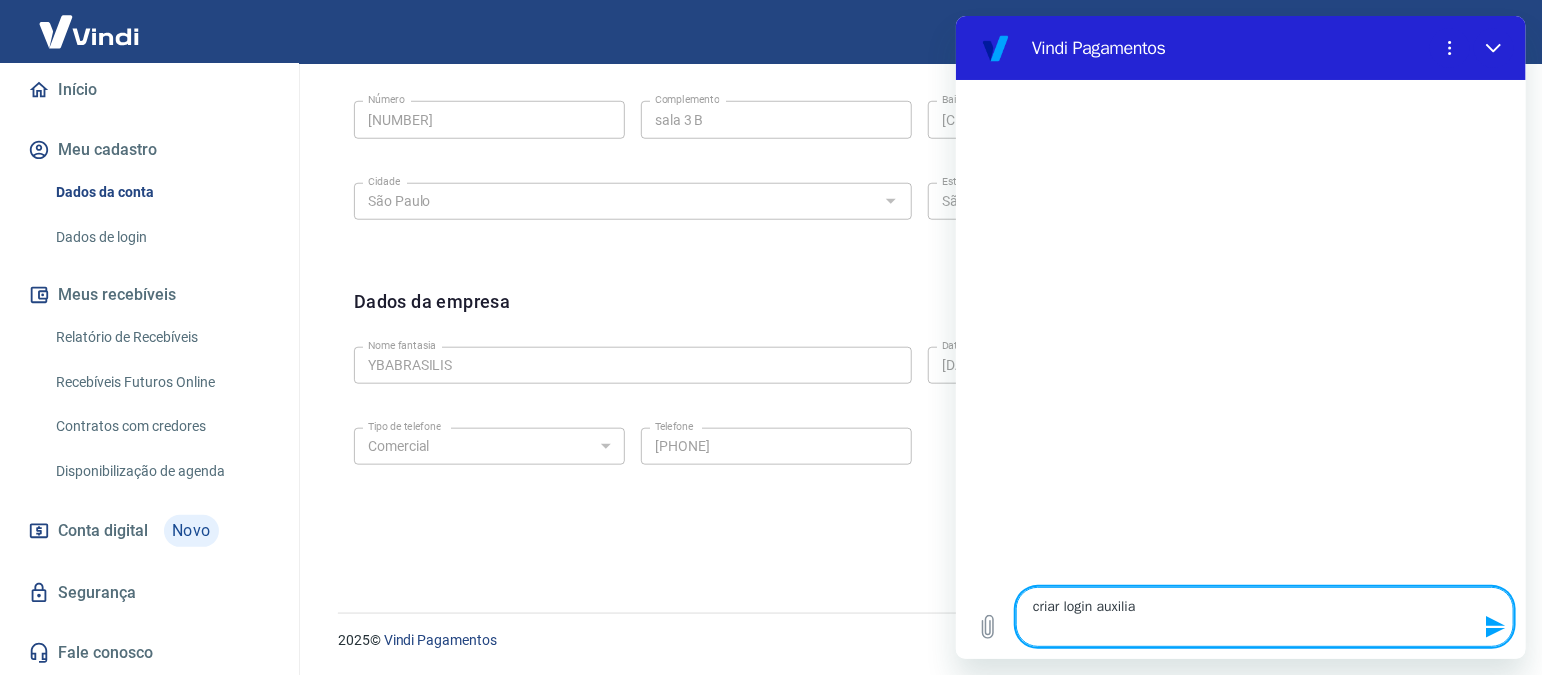 type on "criar login auxiliar" 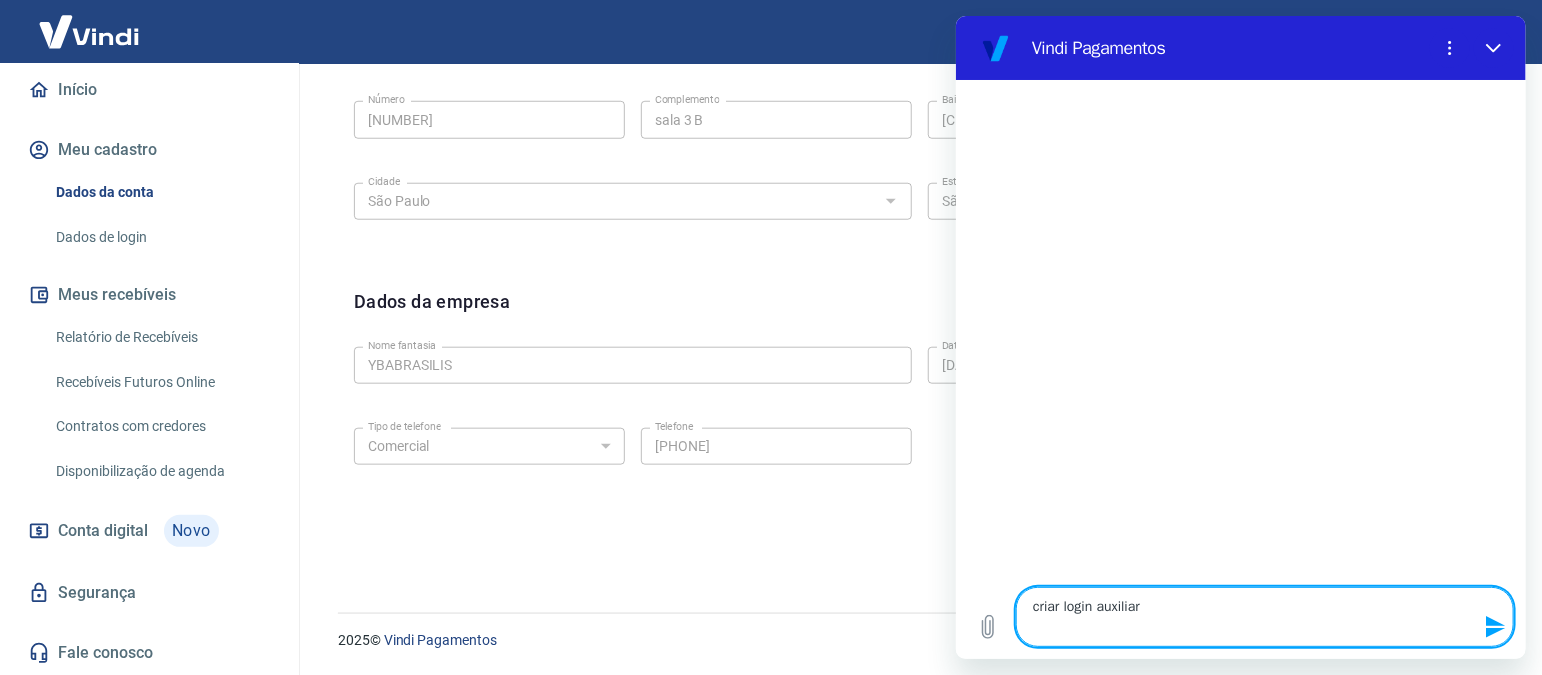 type on "criar login auxiliar" 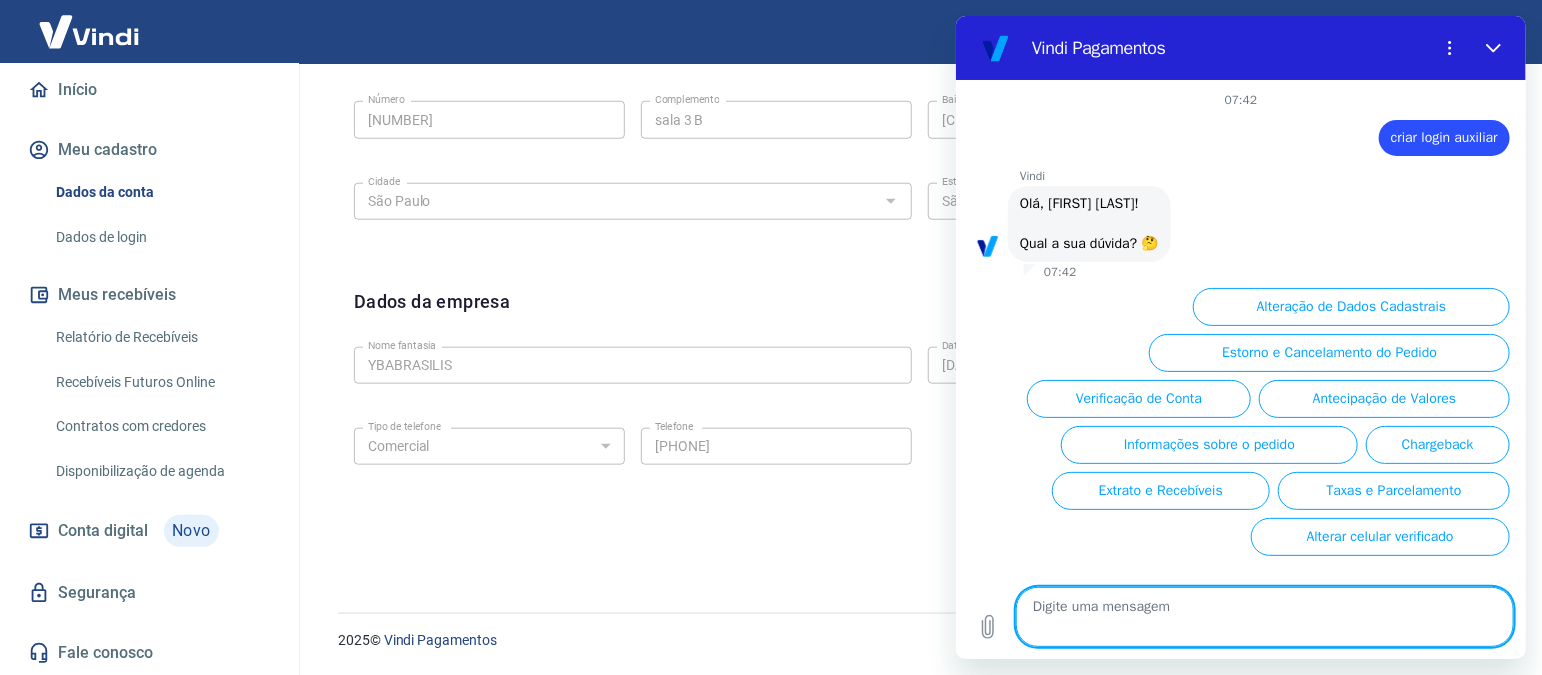 scroll, scrollTop: 401, scrollLeft: 0, axis: vertical 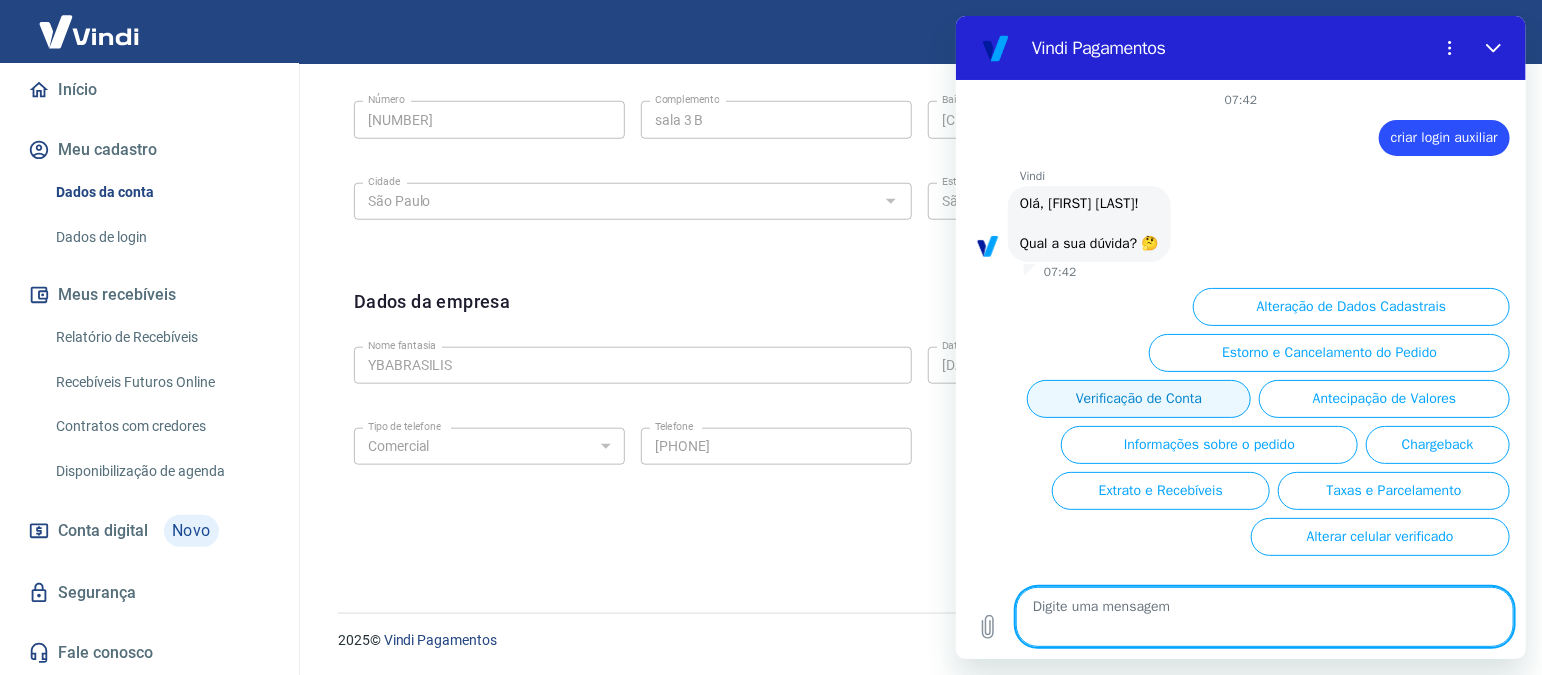 click on "Verificação de Conta" at bounding box center (1138, 399) 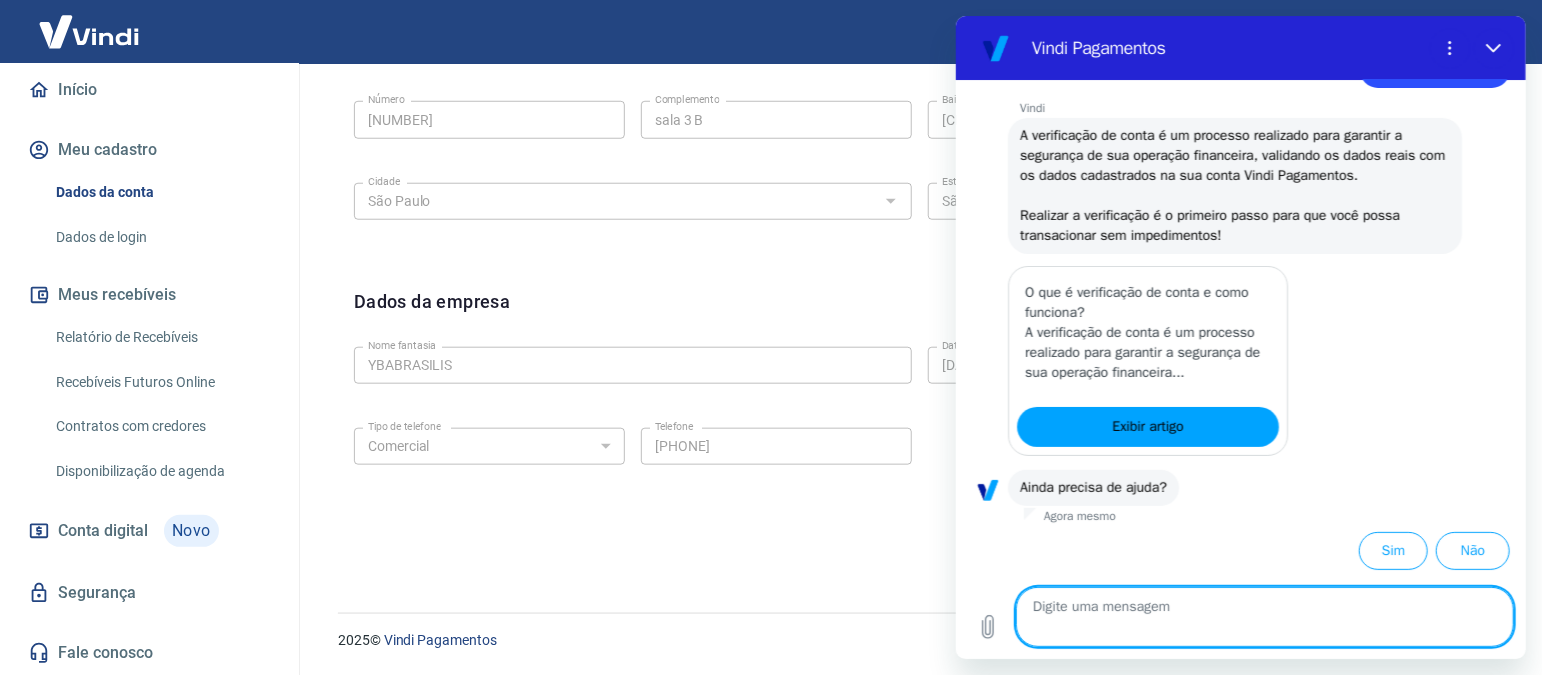 scroll, scrollTop: 771, scrollLeft: 0, axis: vertical 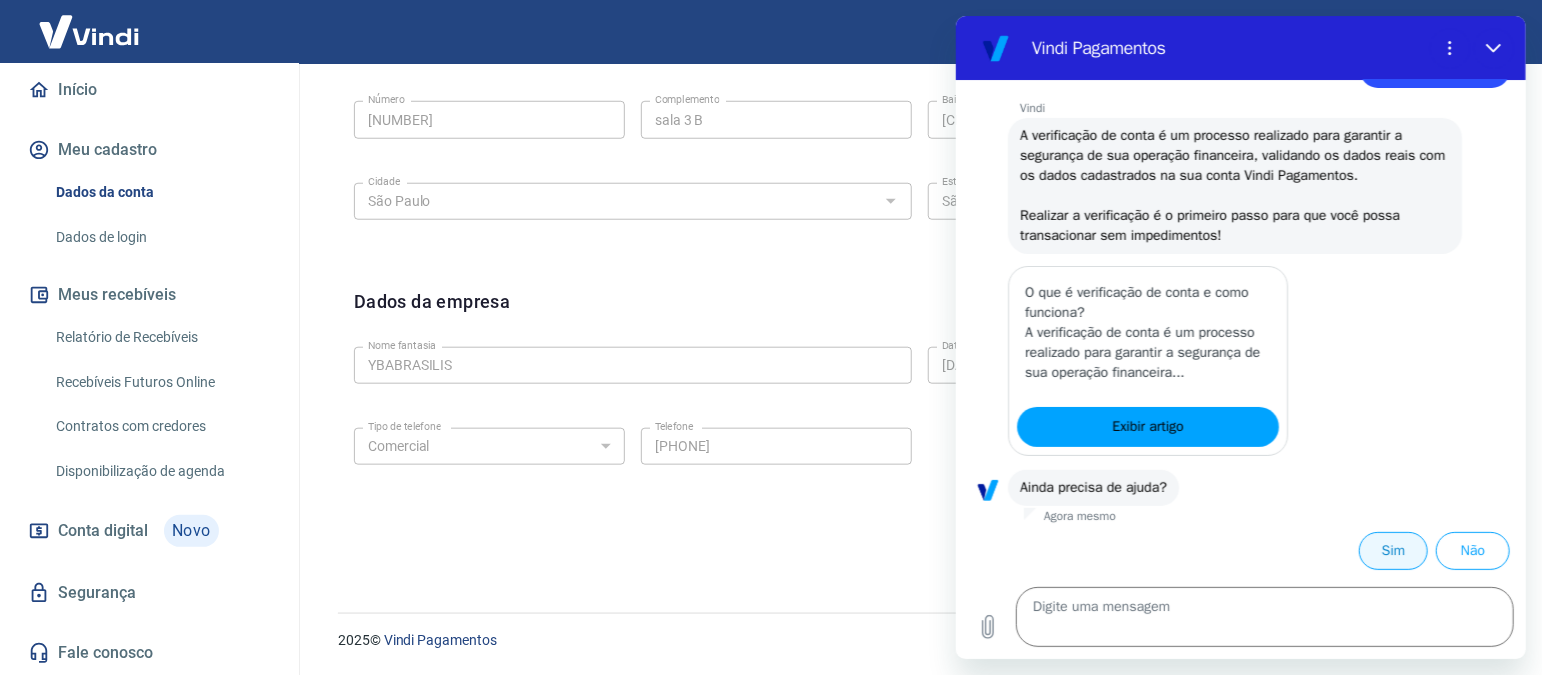 click on "Sim" at bounding box center (1392, 551) 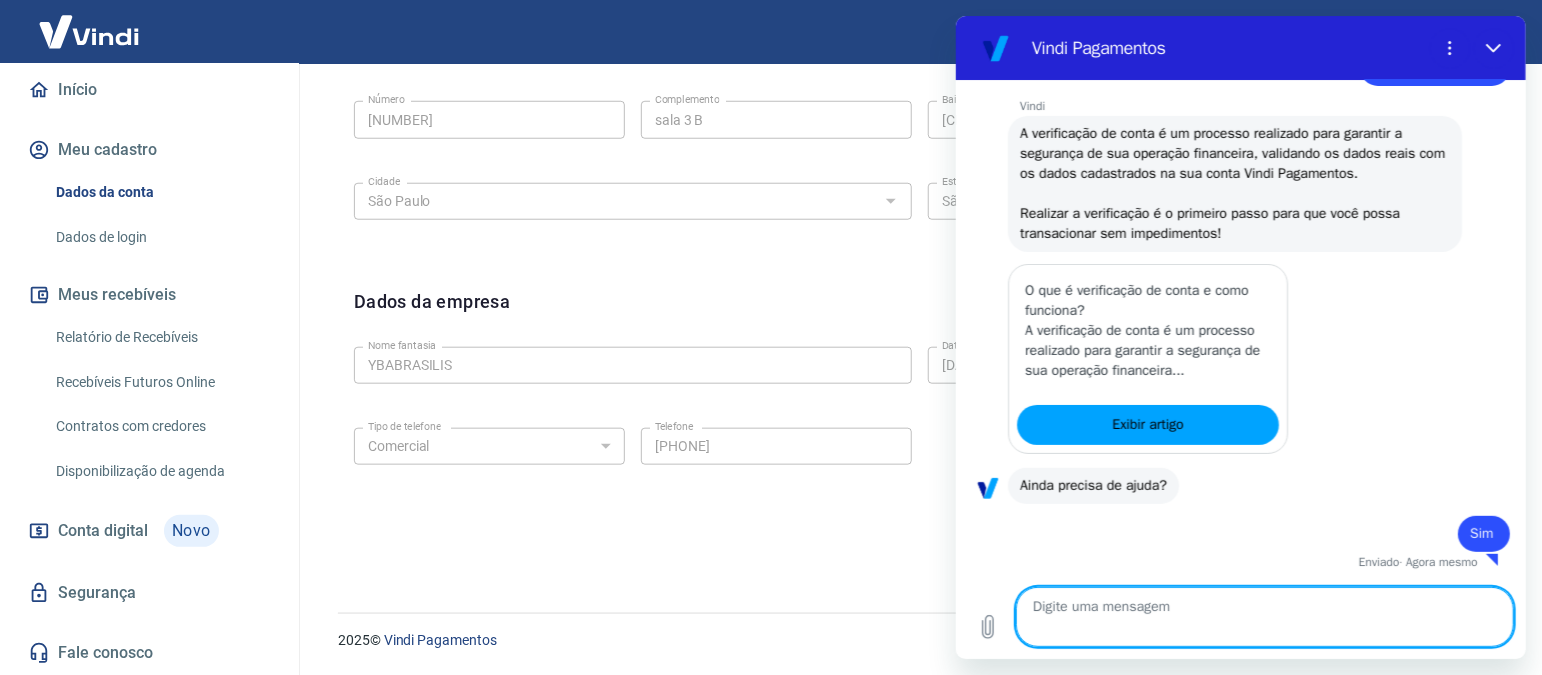 scroll, scrollTop: 775, scrollLeft: 0, axis: vertical 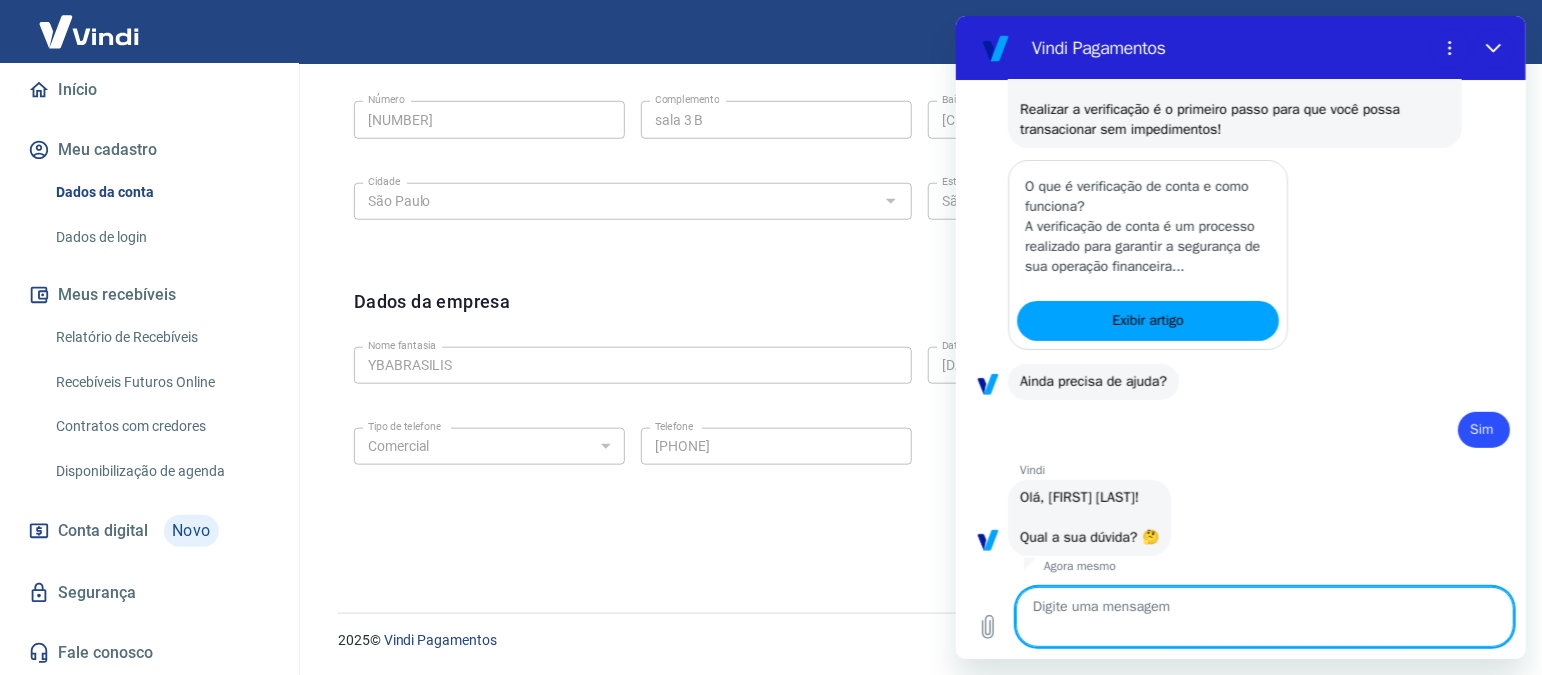 type on "x" 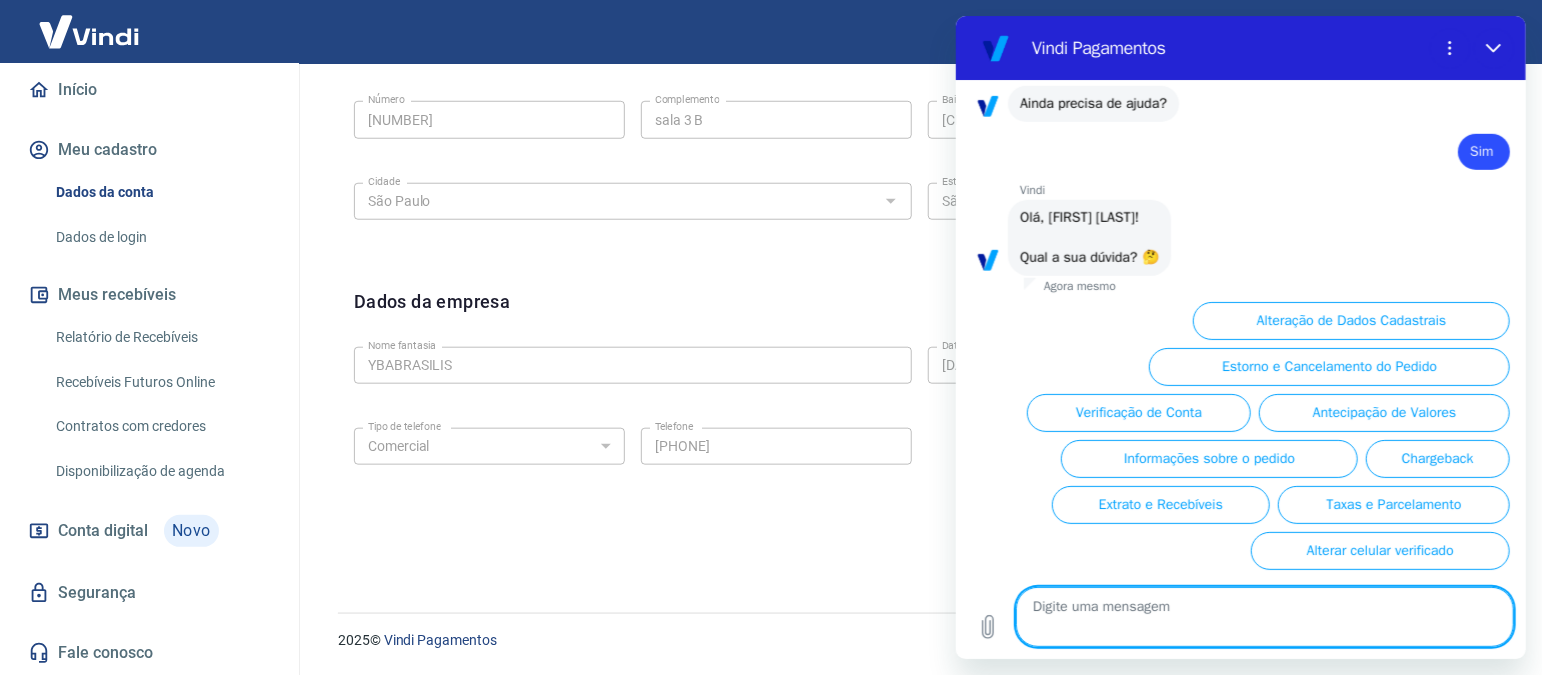scroll, scrollTop: 1480, scrollLeft: 0, axis: vertical 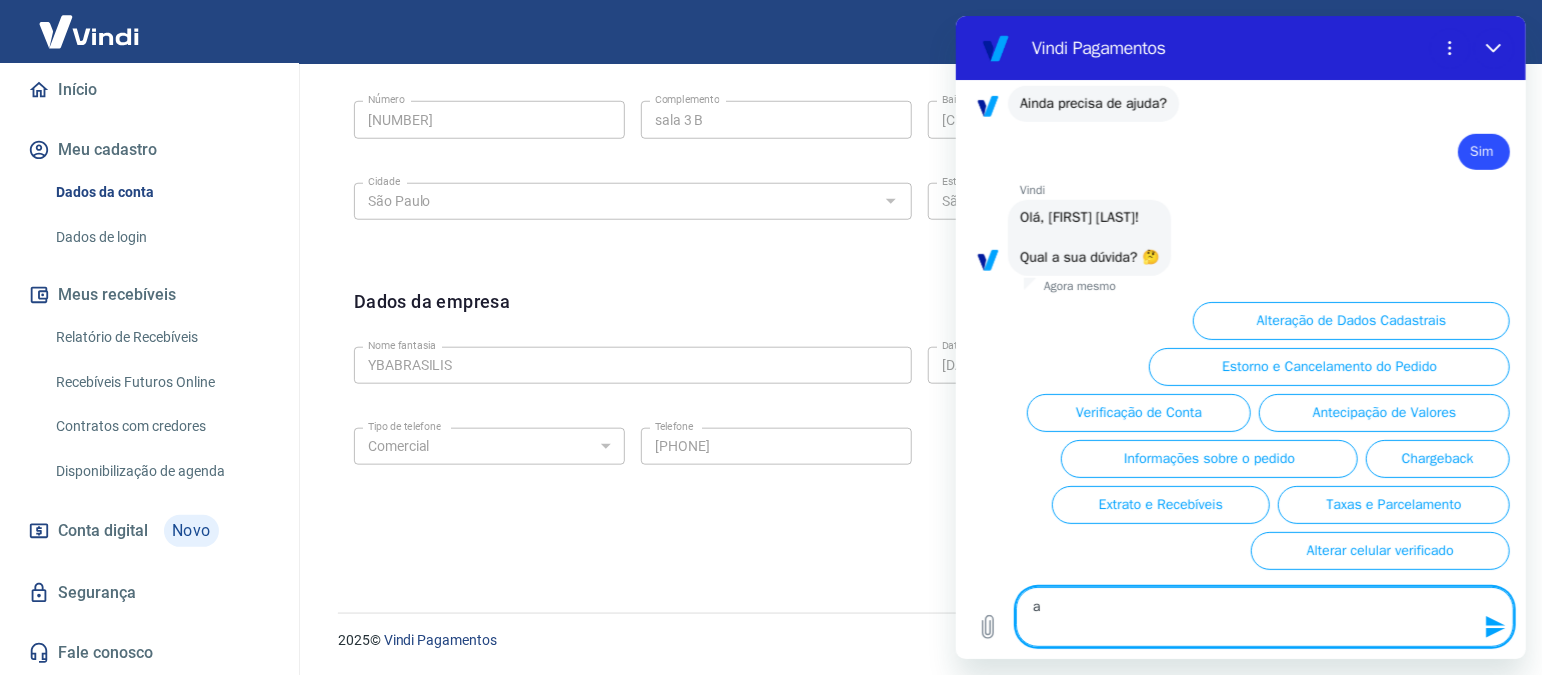 type on "at" 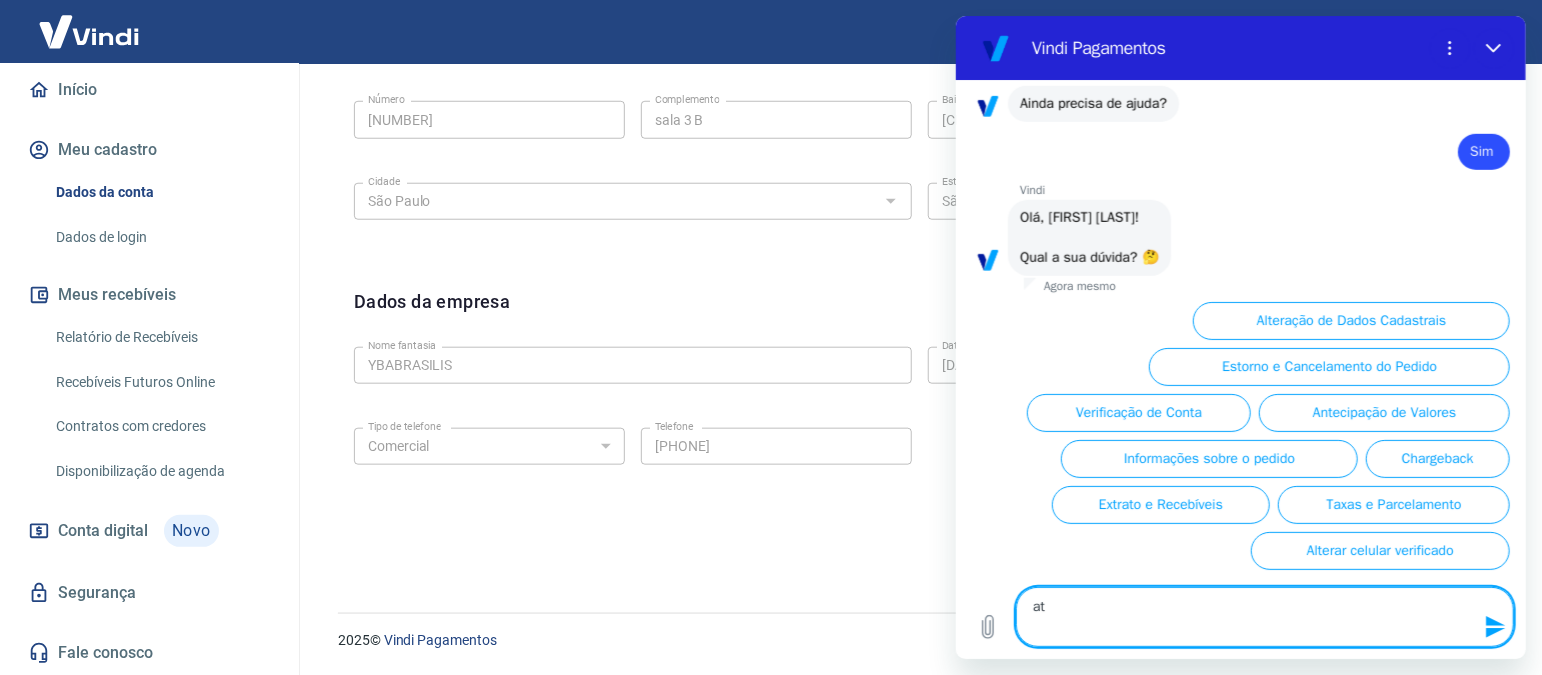 type on "ate" 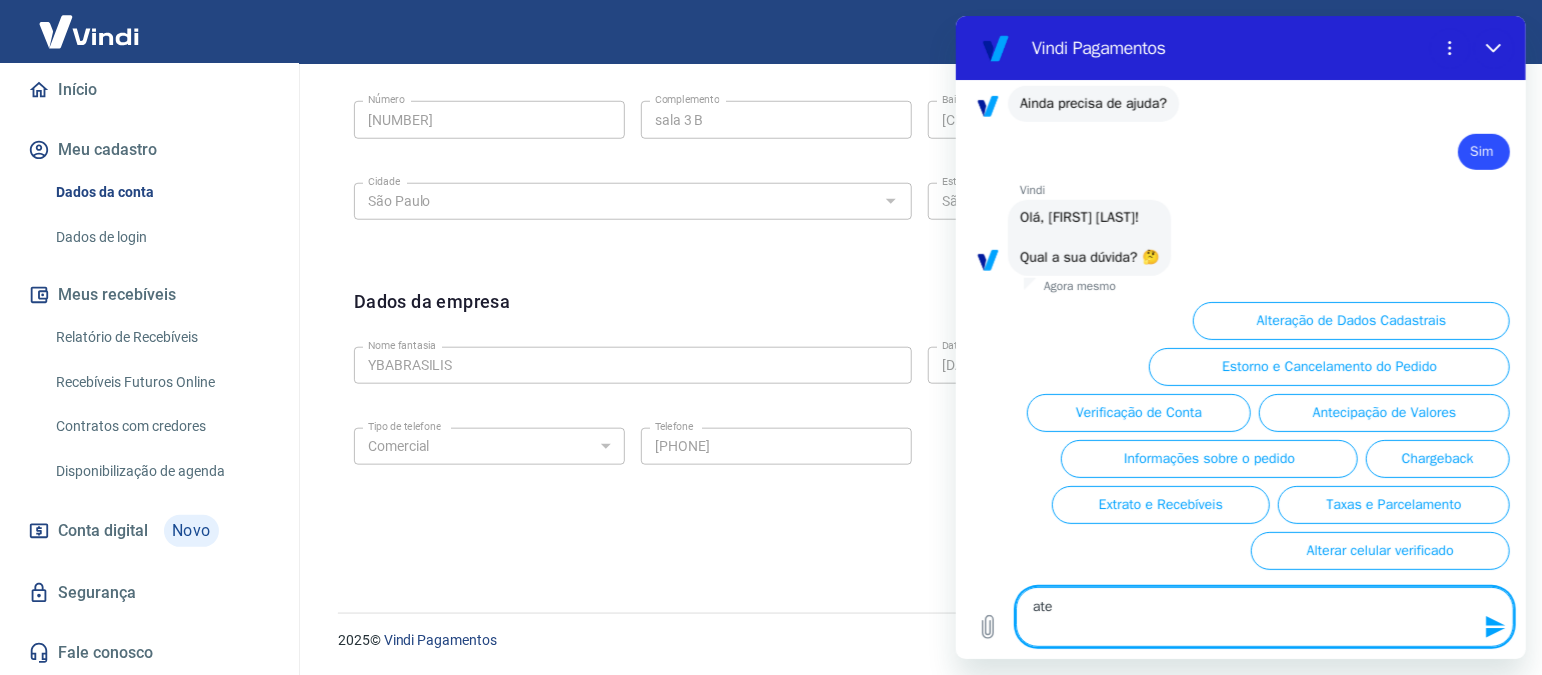 type on "aten" 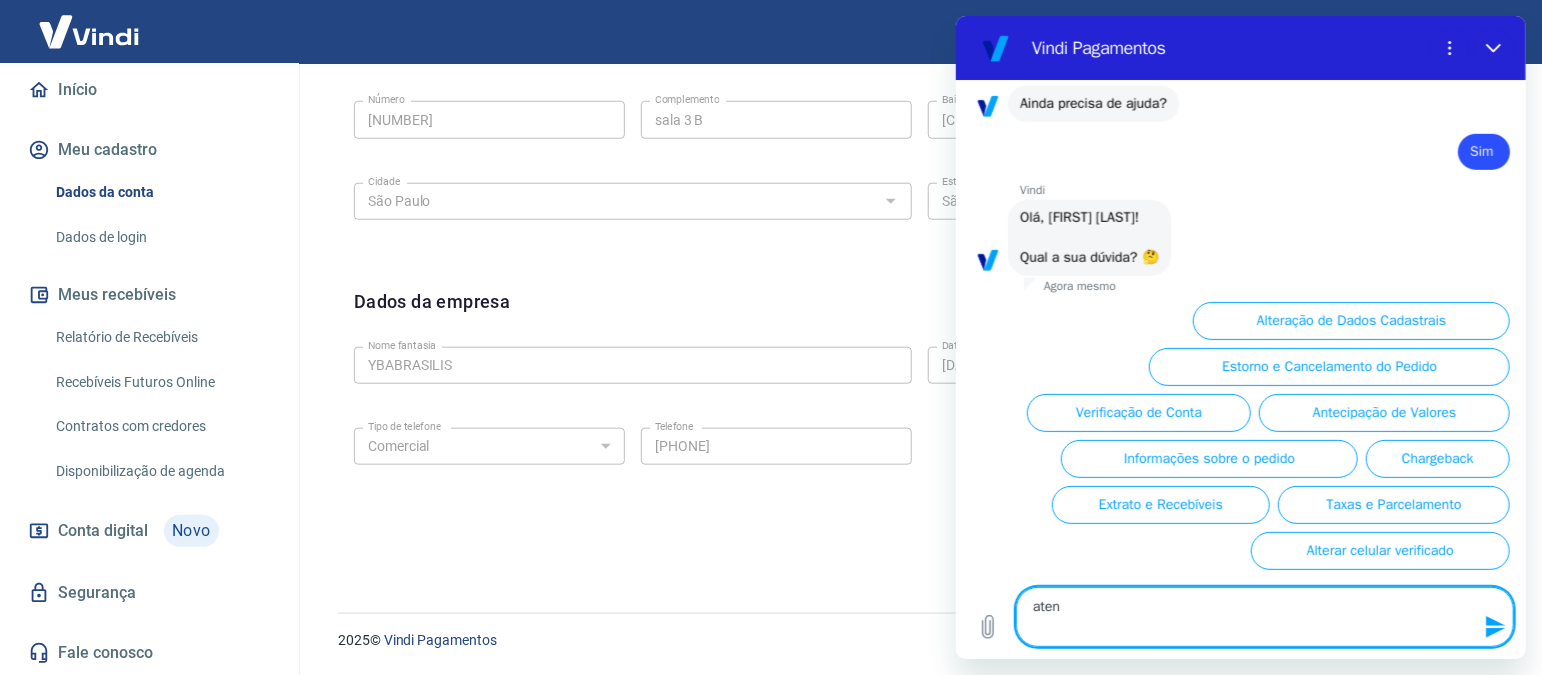 type on "atend" 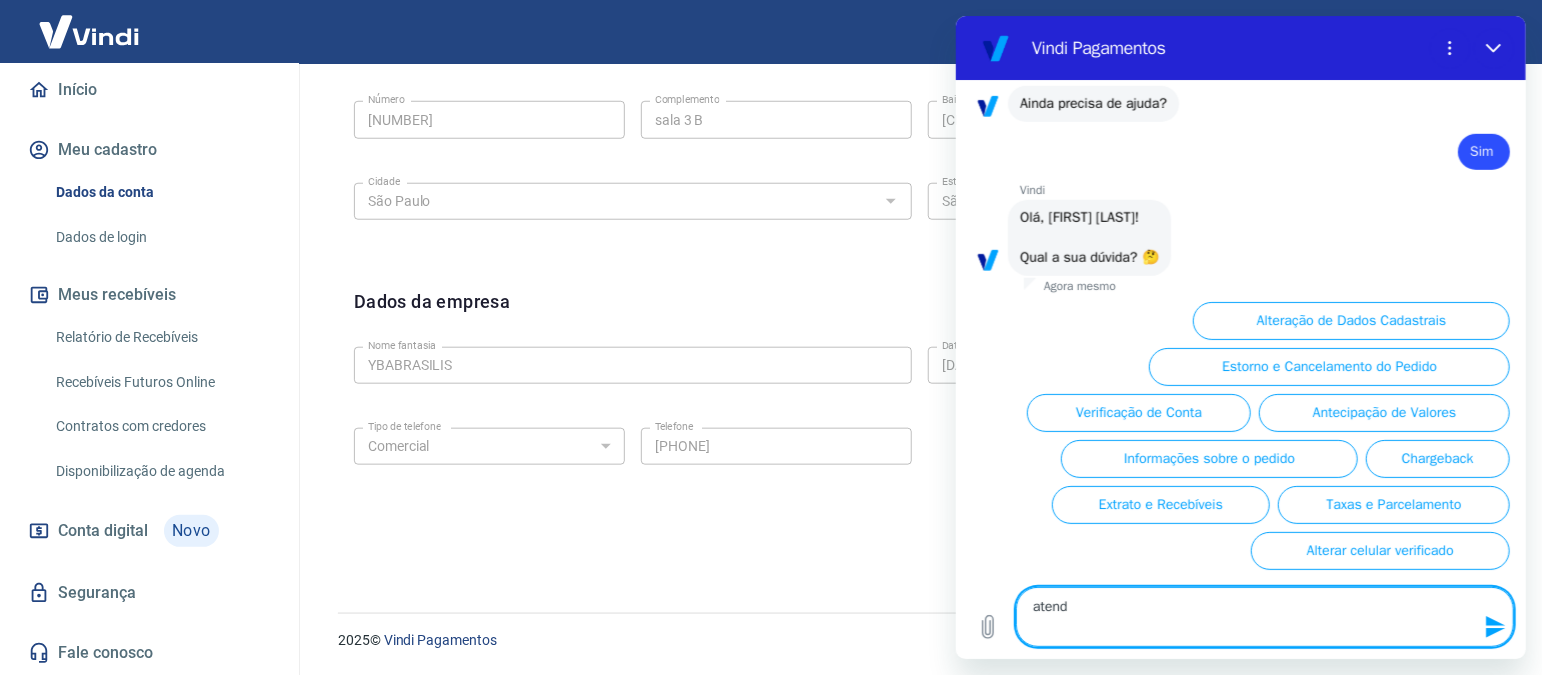 type on "atende" 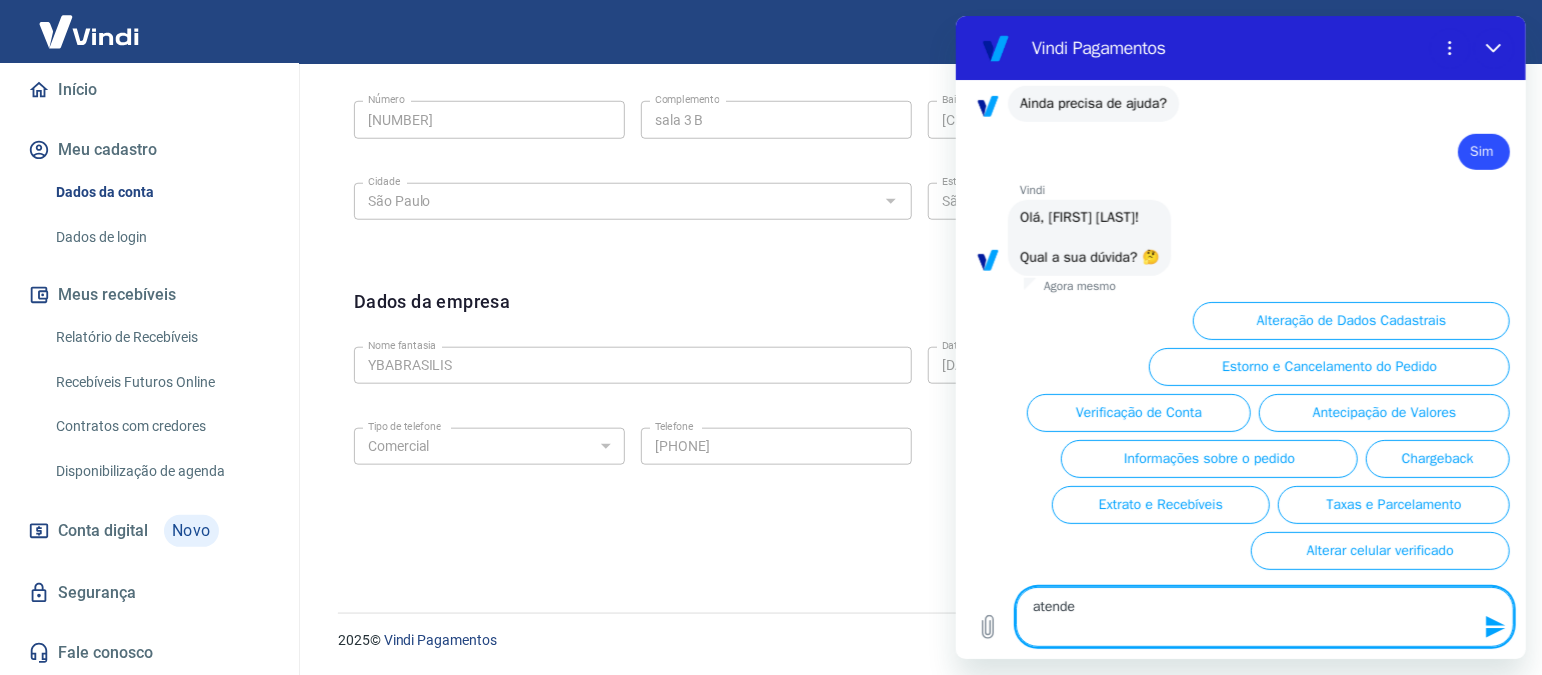 type on "atenden" 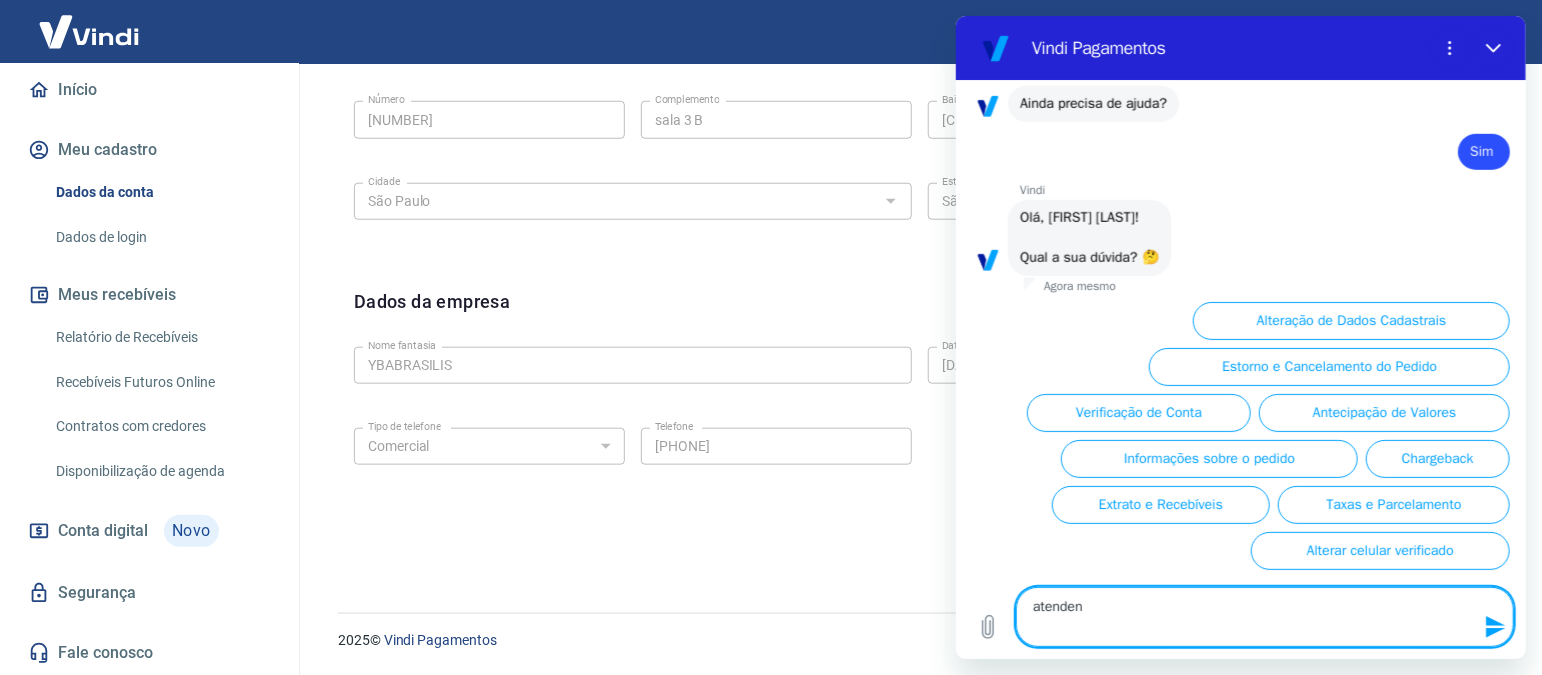 type on "atendent" 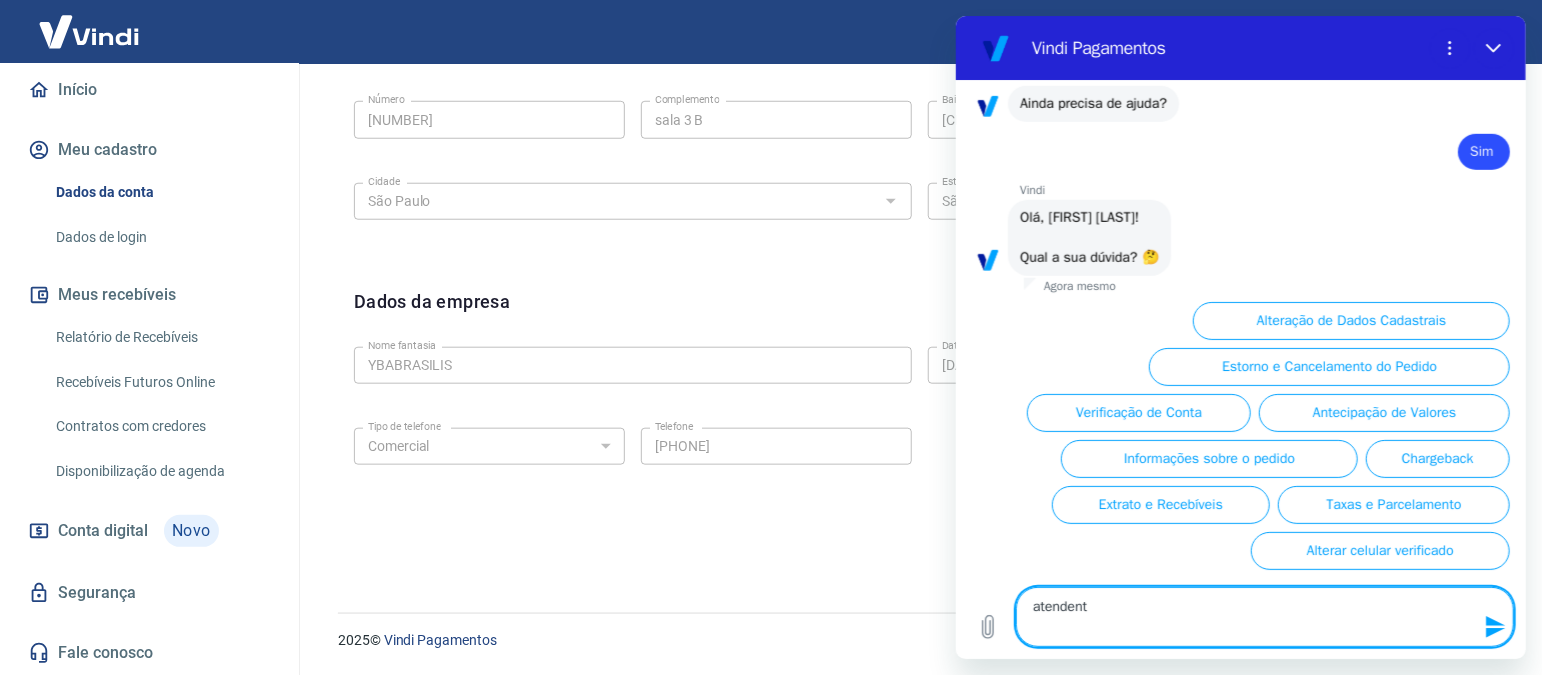 type on "atendente" 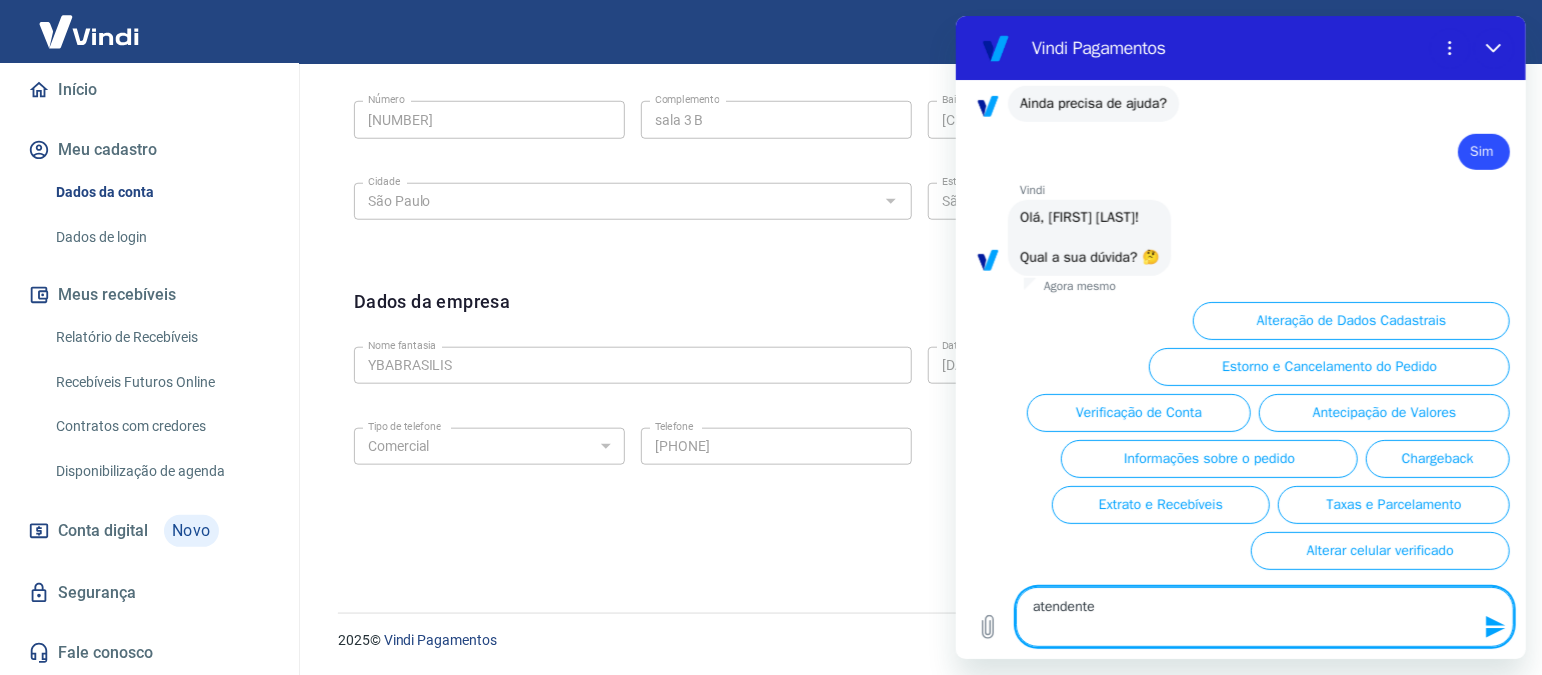 type 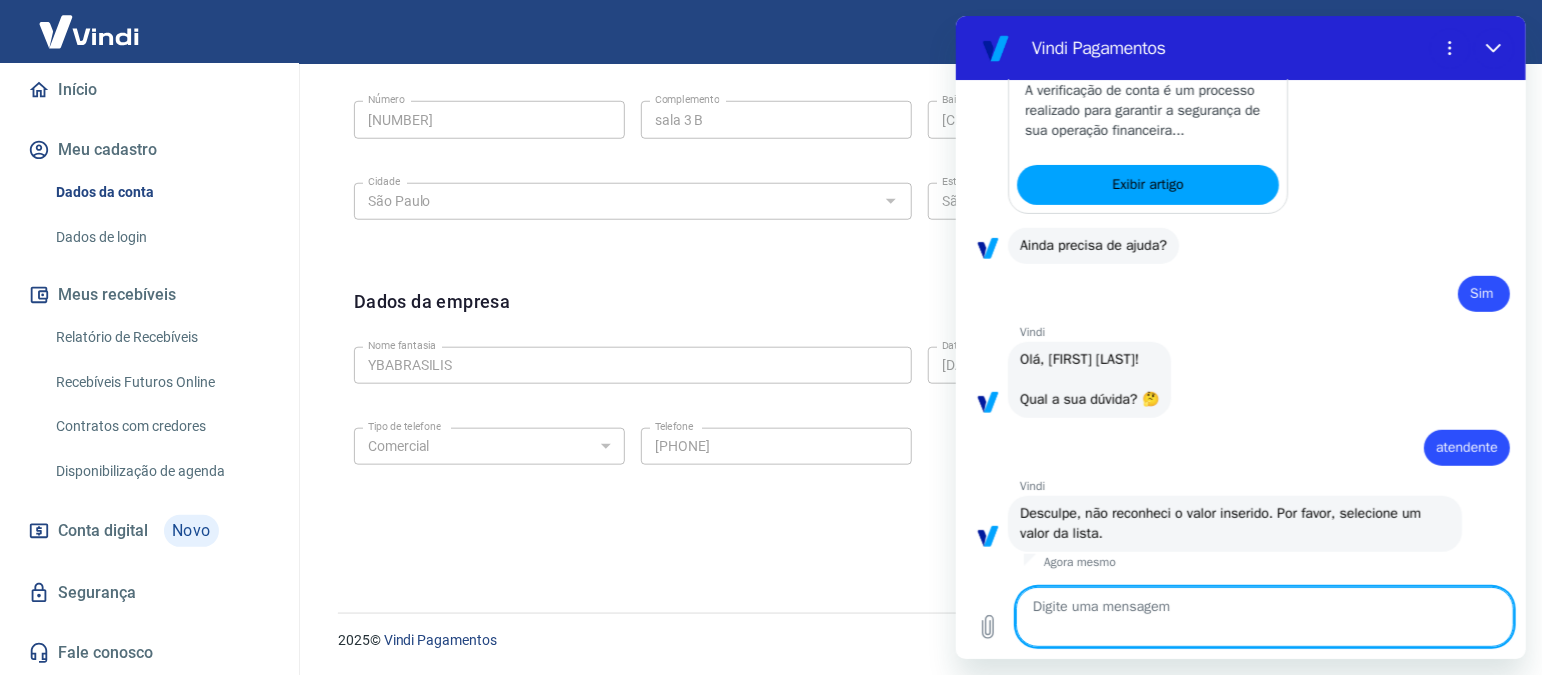scroll, scrollTop: 1165, scrollLeft: 0, axis: vertical 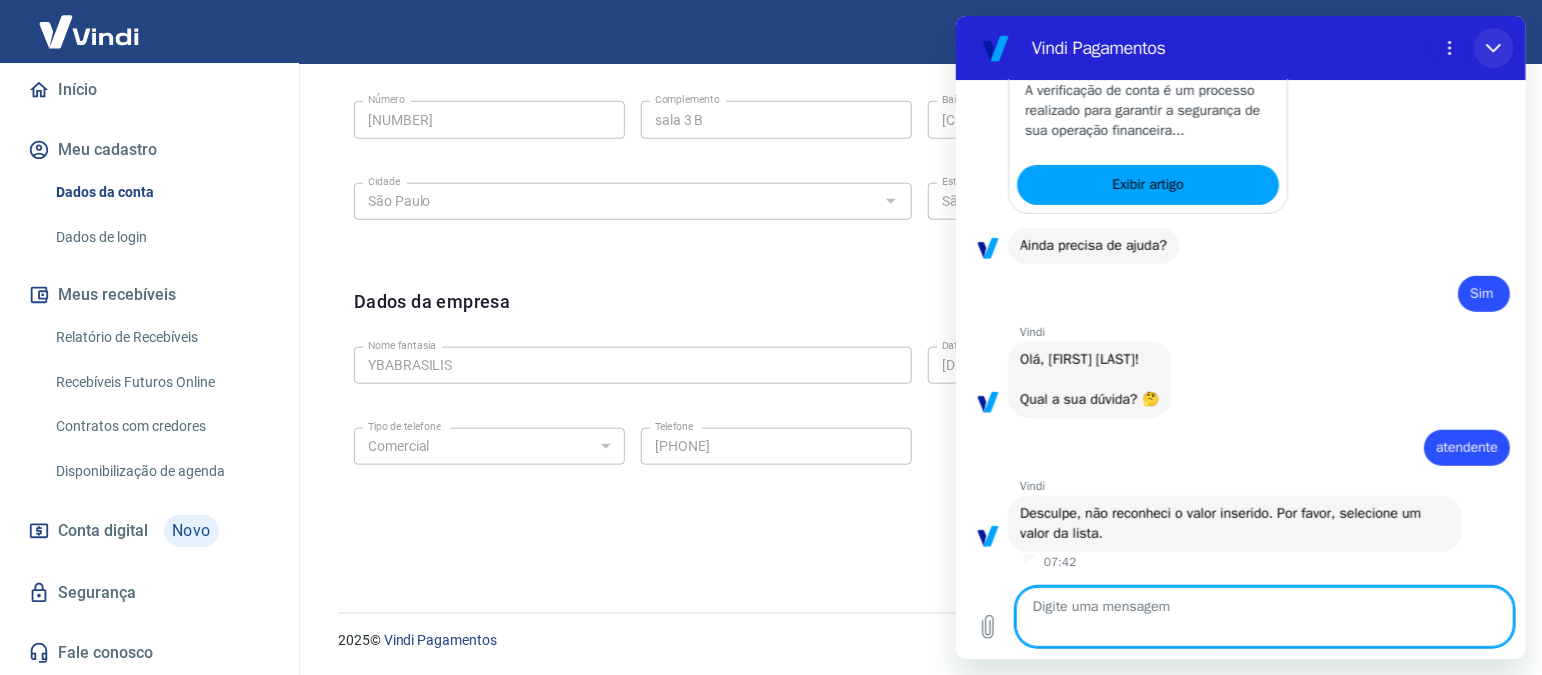 click 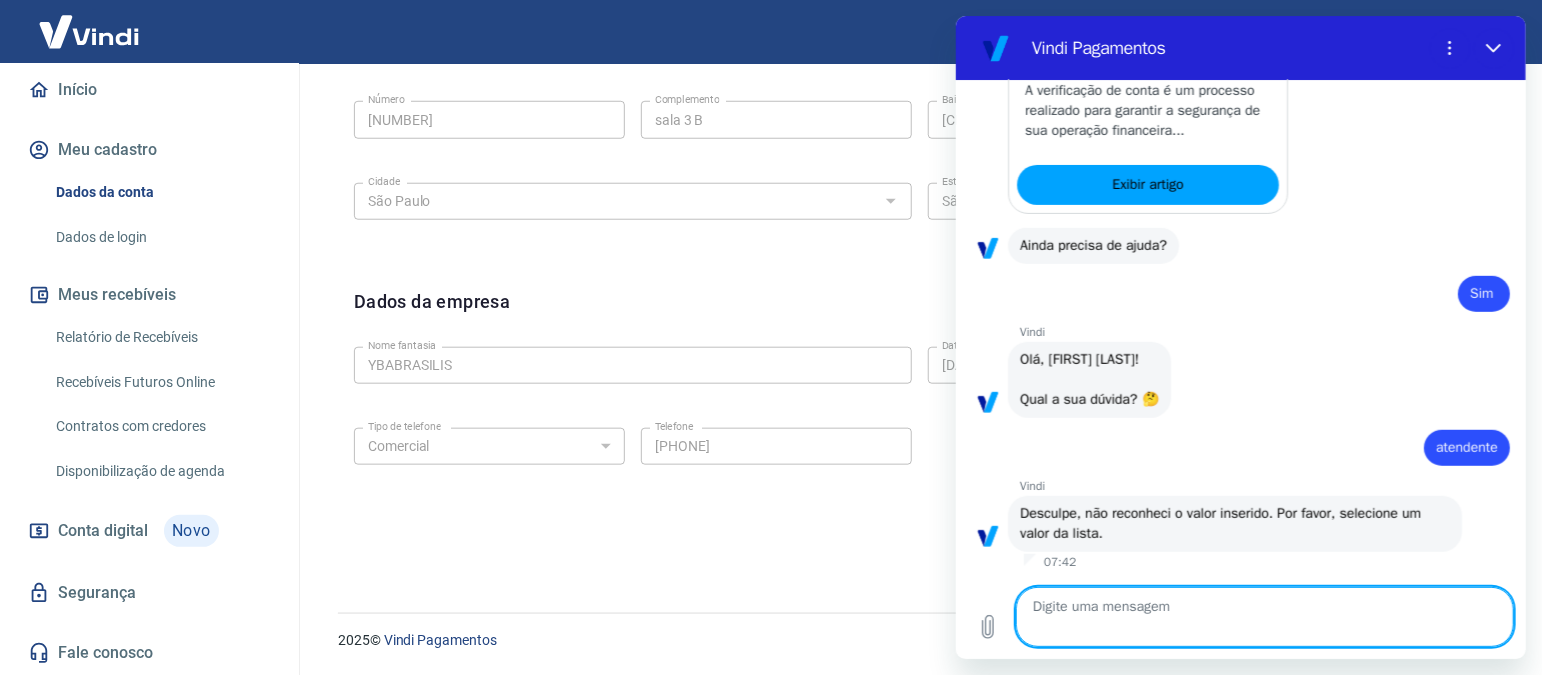 type on "x" 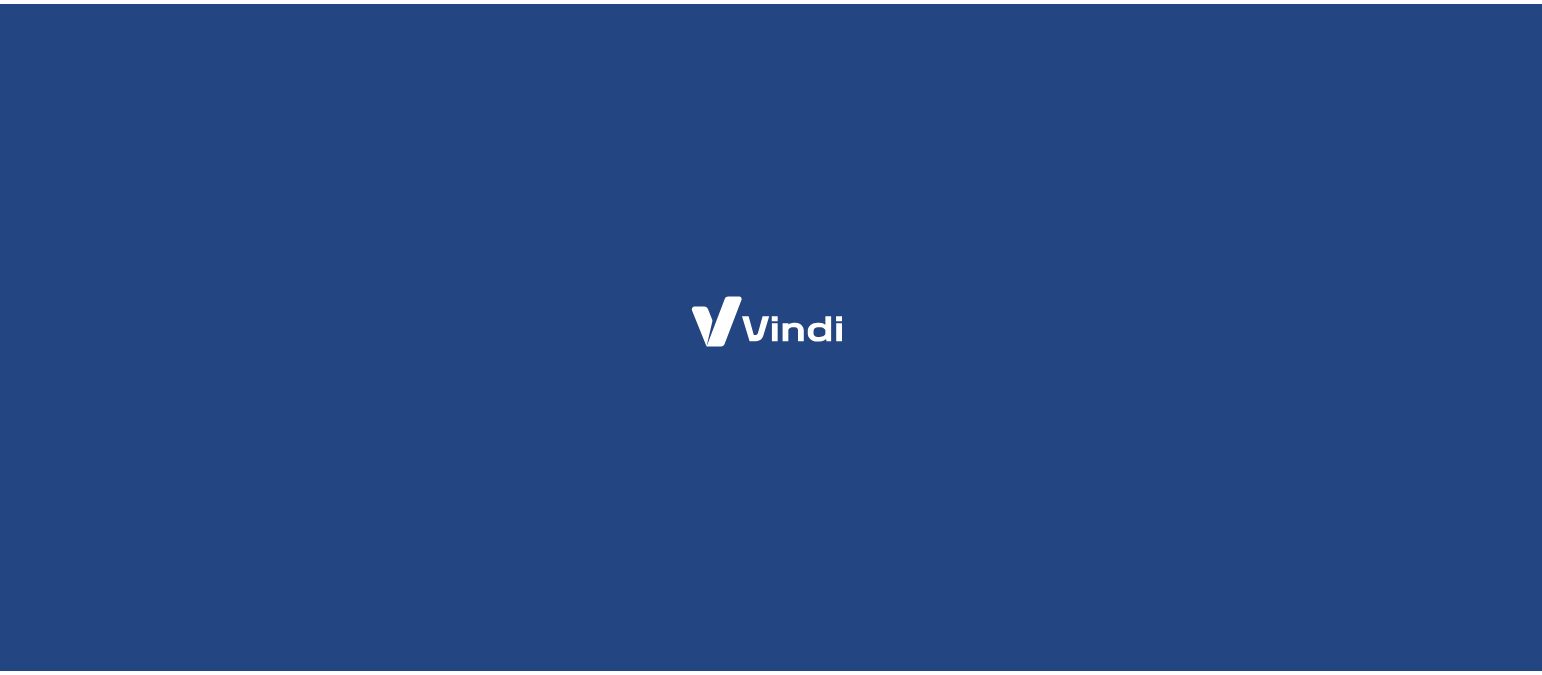 scroll, scrollTop: 0, scrollLeft: 0, axis: both 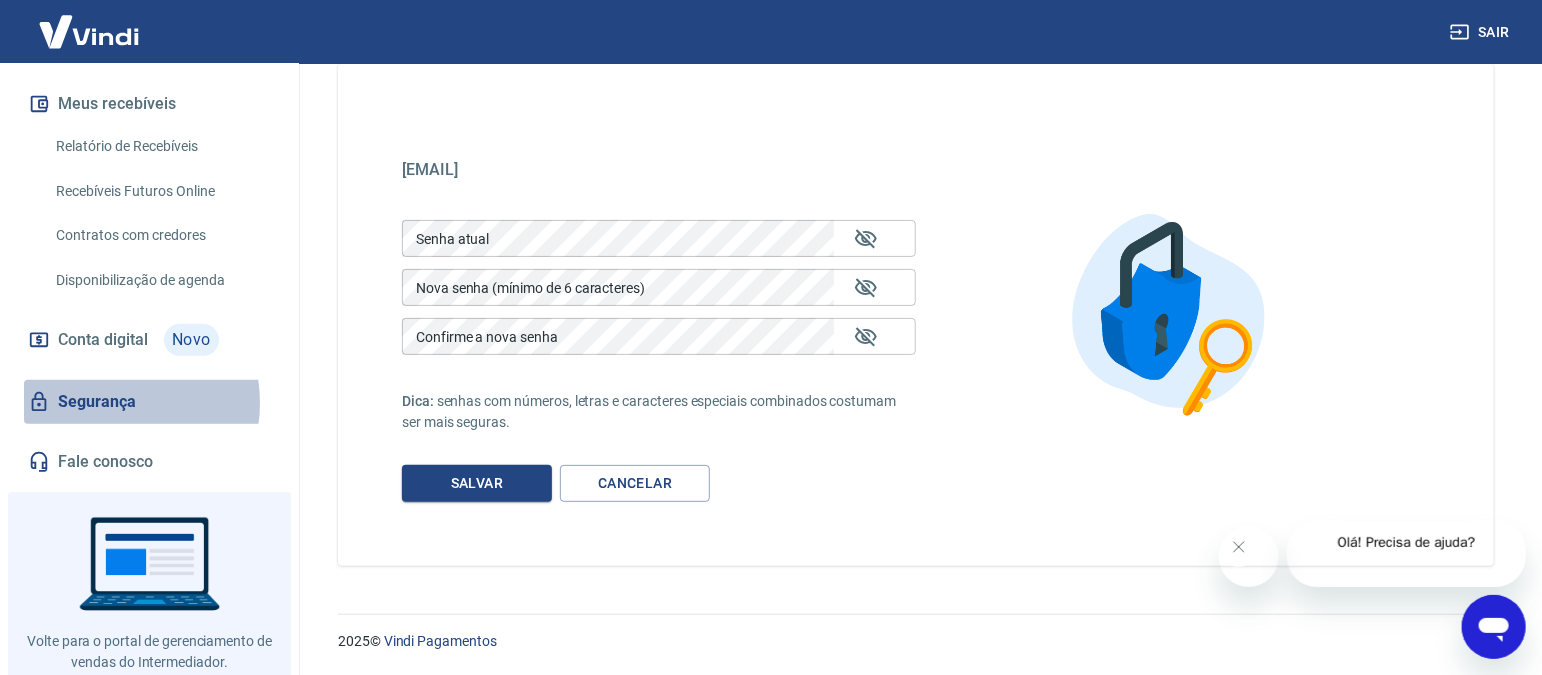 click on "Segurança" at bounding box center [149, 402] 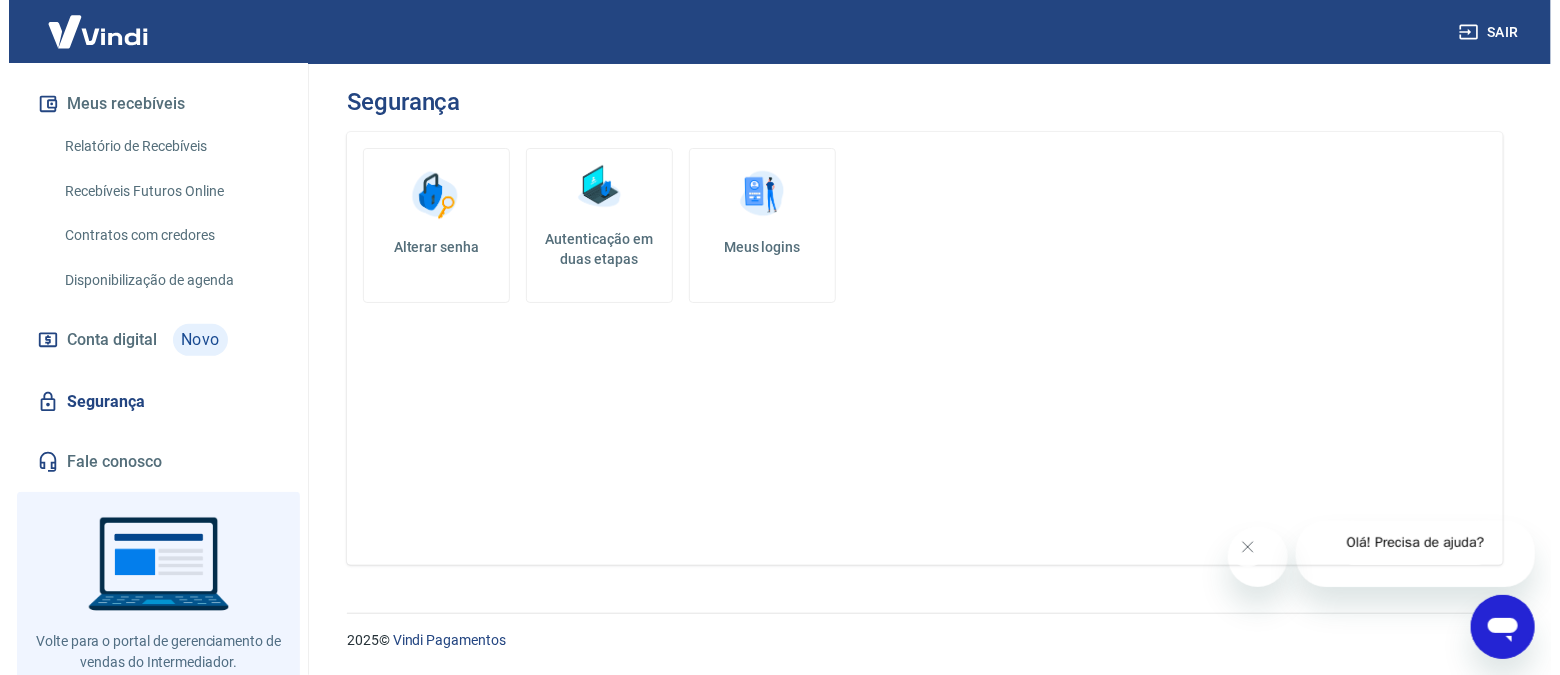 scroll, scrollTop: 0, scrollLeft: 0, axis: both 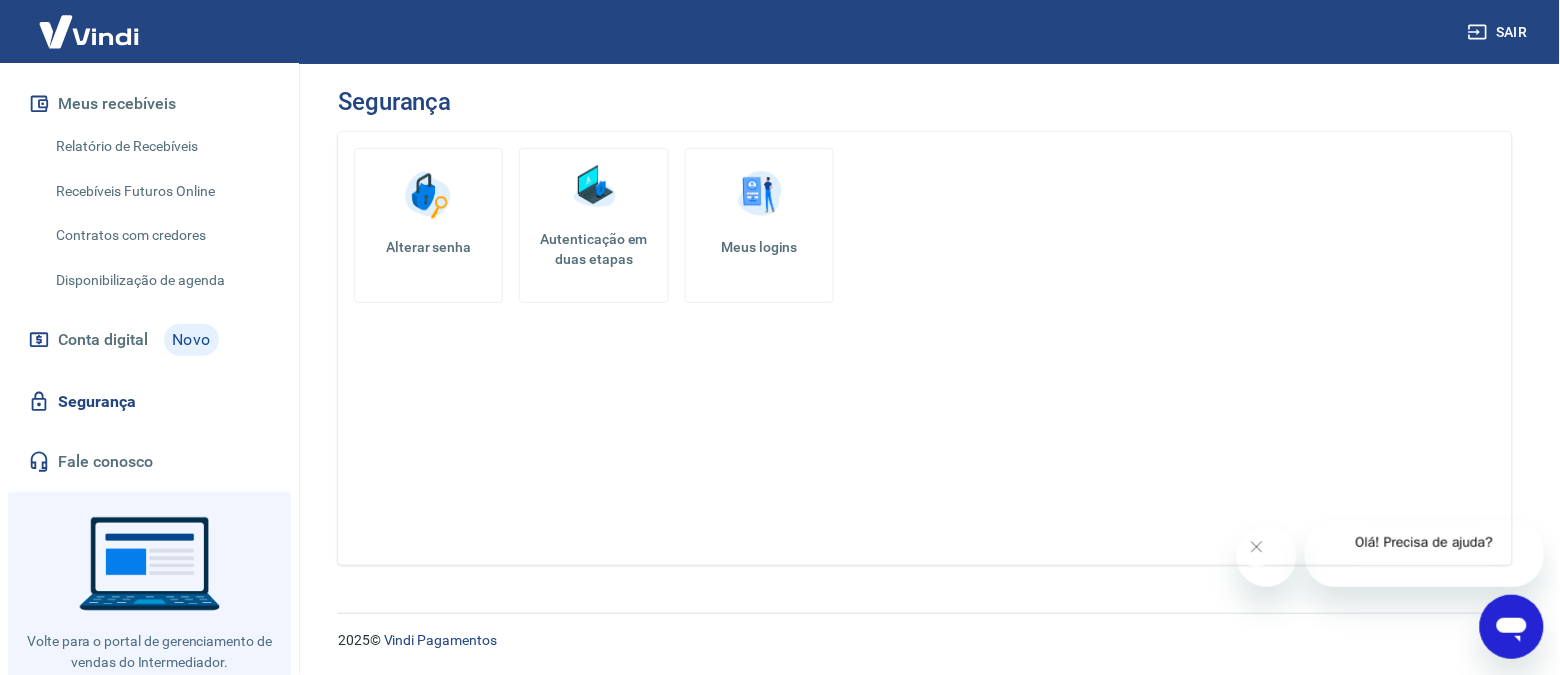 click on "Fale conosco" at bounding box center (149, 462) 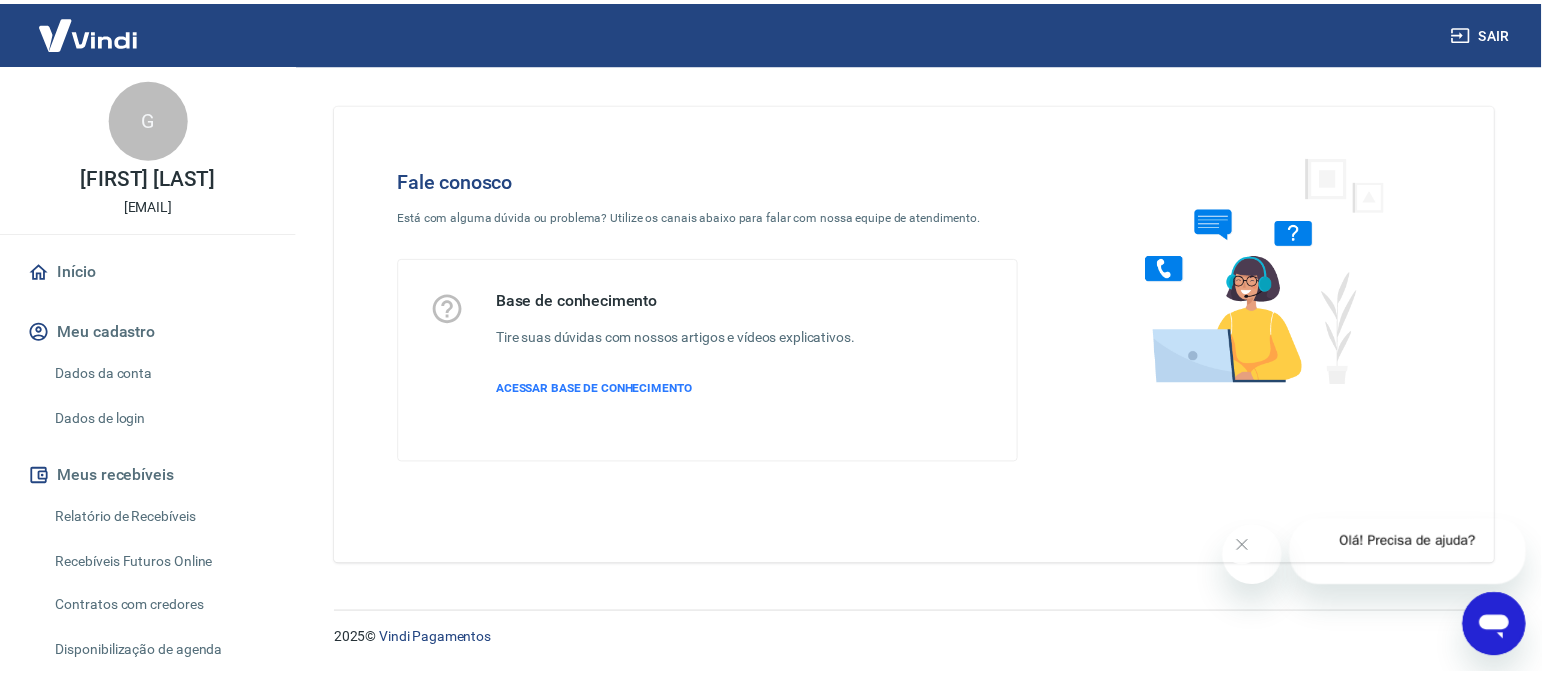 scroll, scrollTop: 0, scrollLeft: 0, axis: both 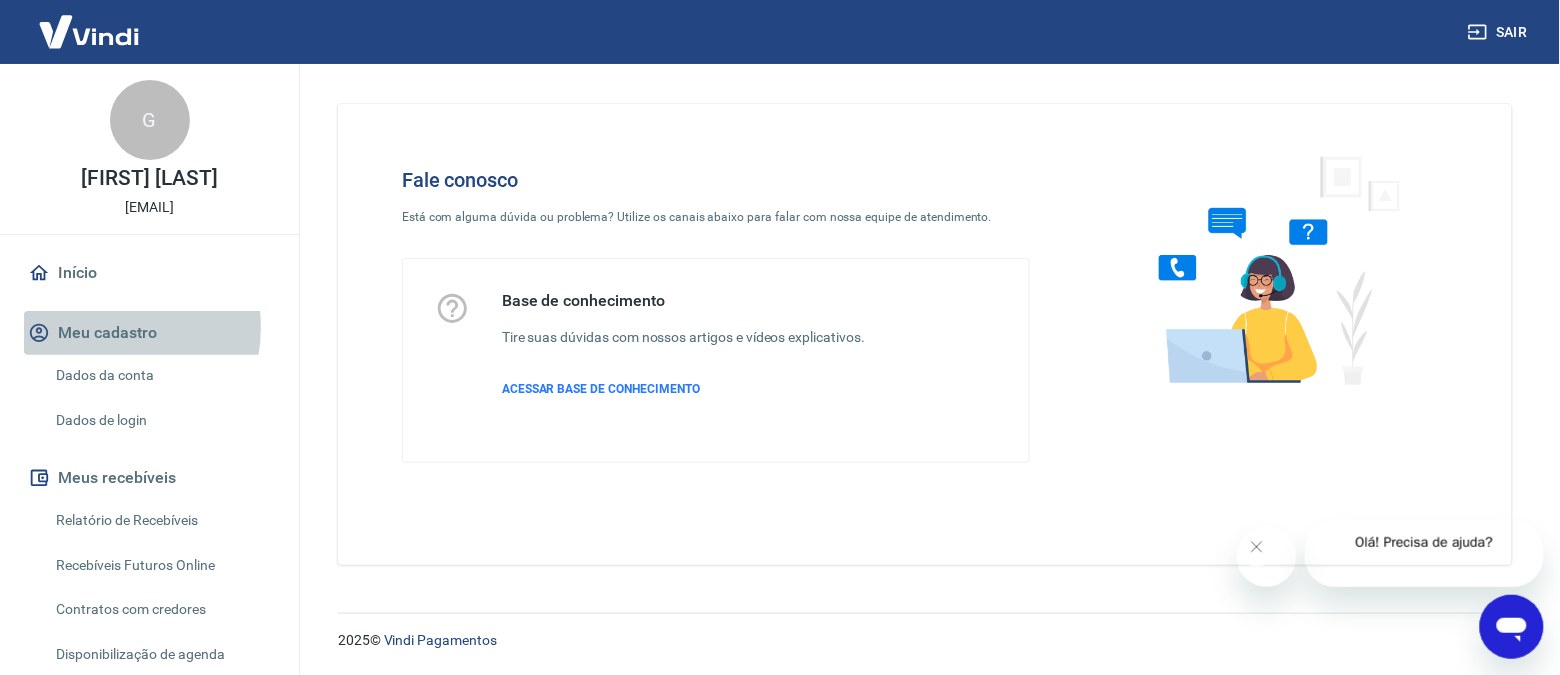 click on "Meu cadastro" at bounding box center (149, 333) 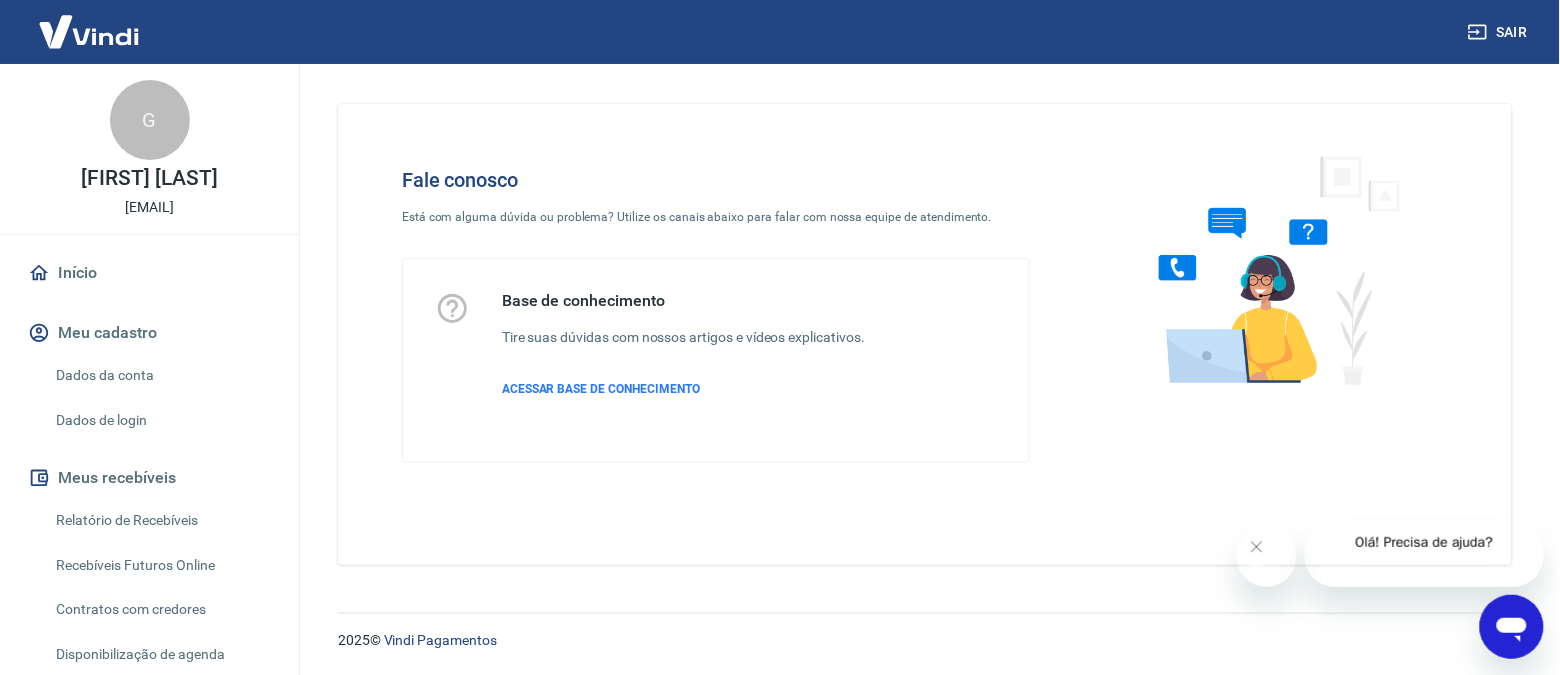 click on "Início" at bounding box center (149, 273) 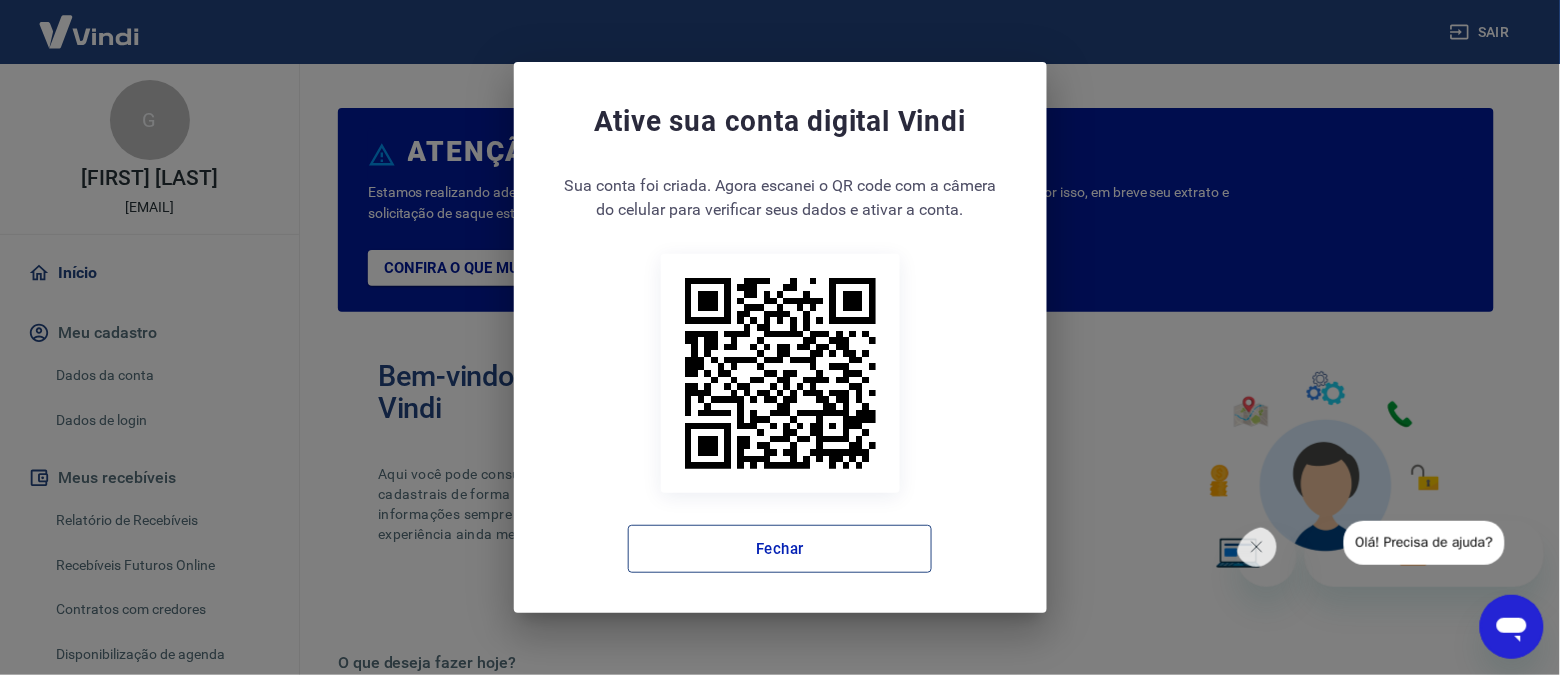 click on "Fechar" at bounding box center [780, 549] 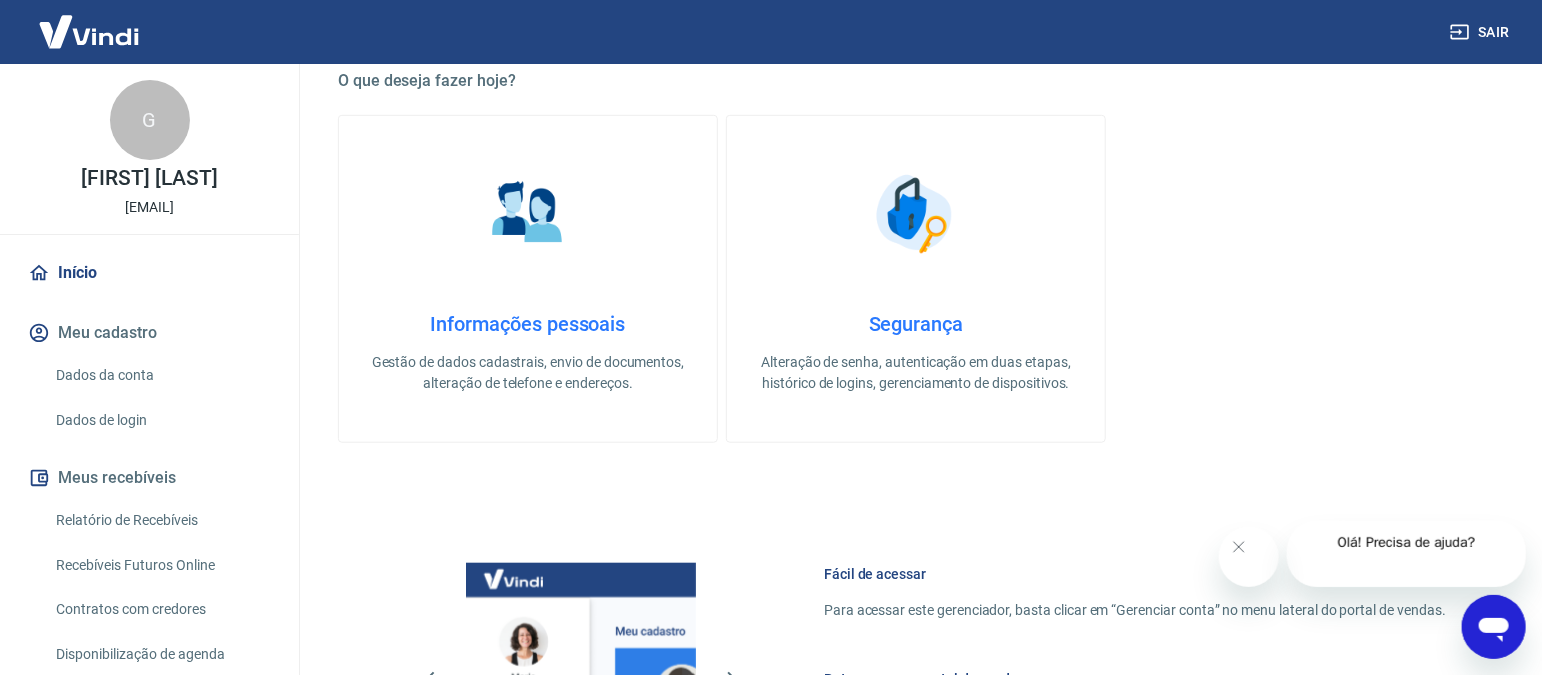 scroll, scrollTop: 978, scrollLeft: 0, axis: vertical 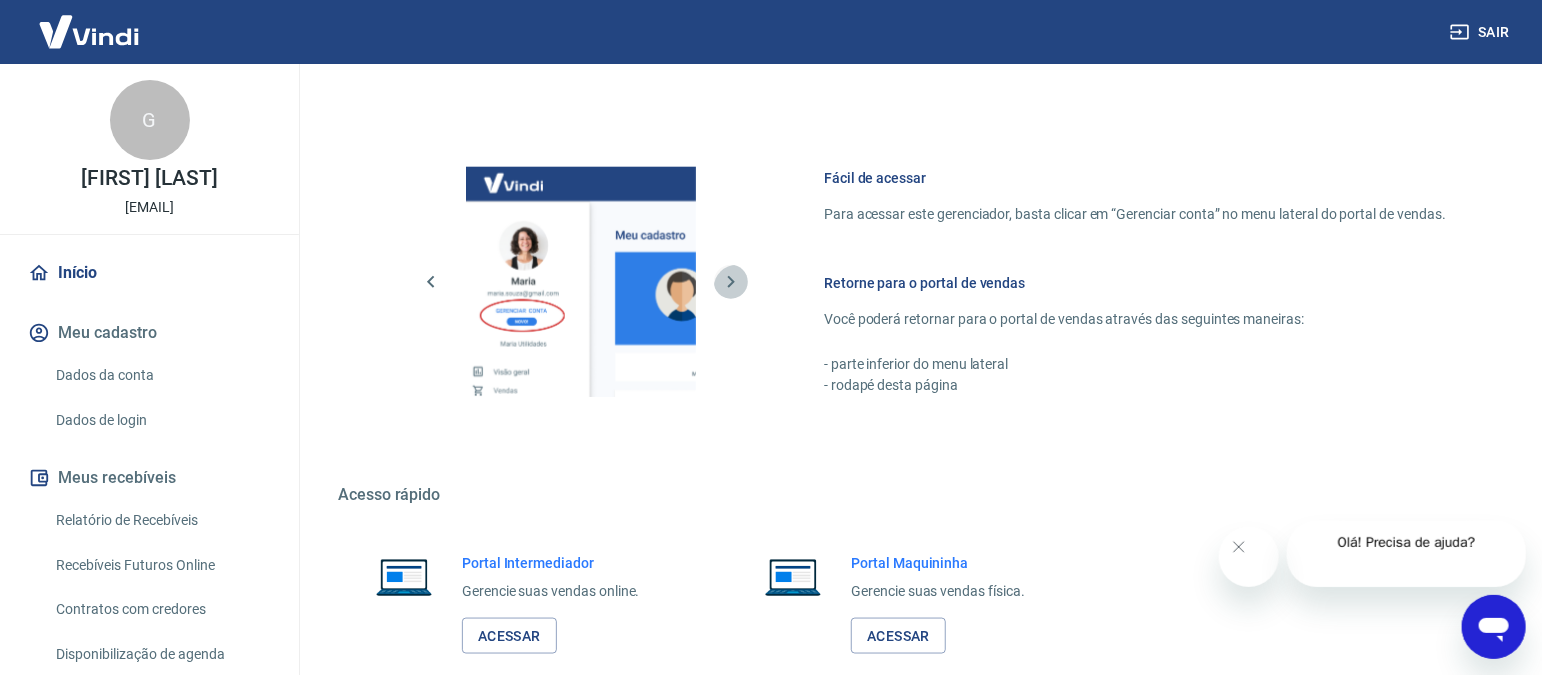 click 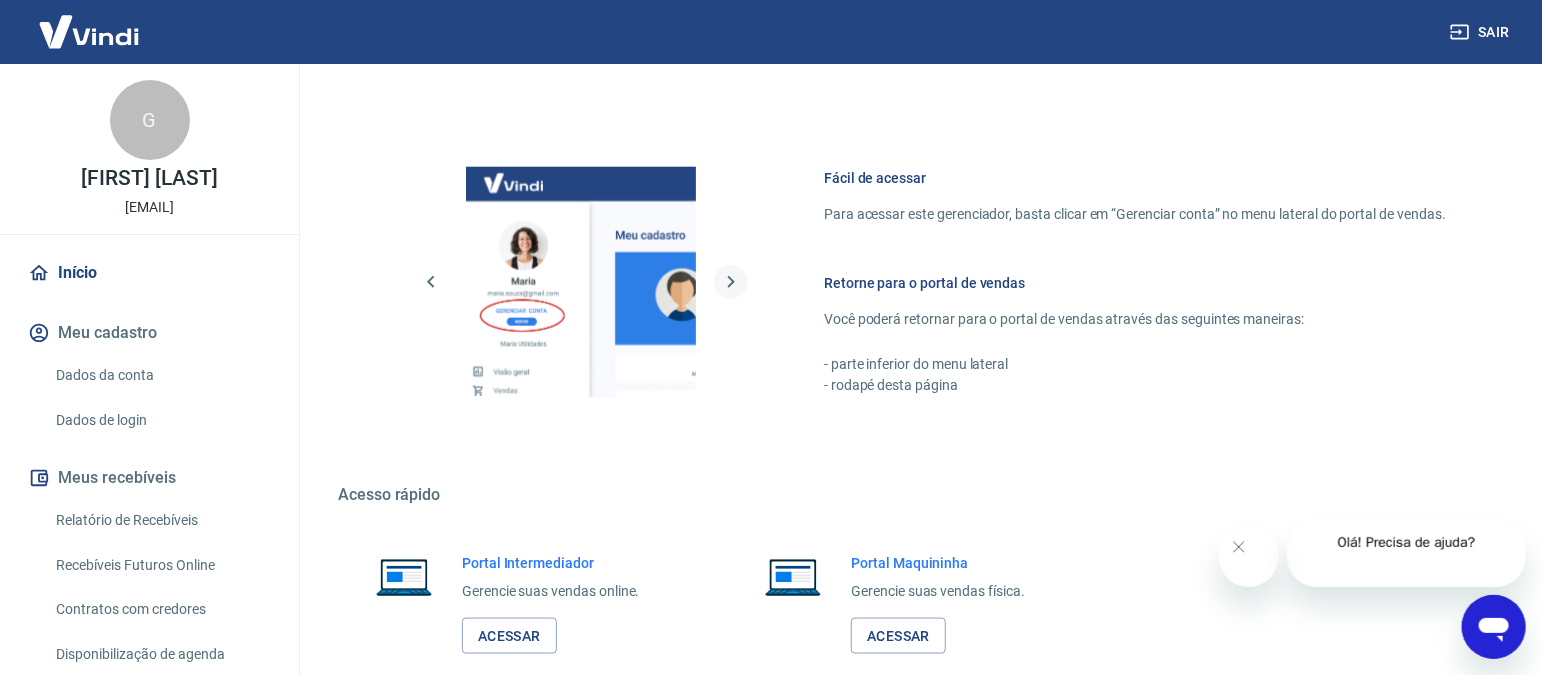 click 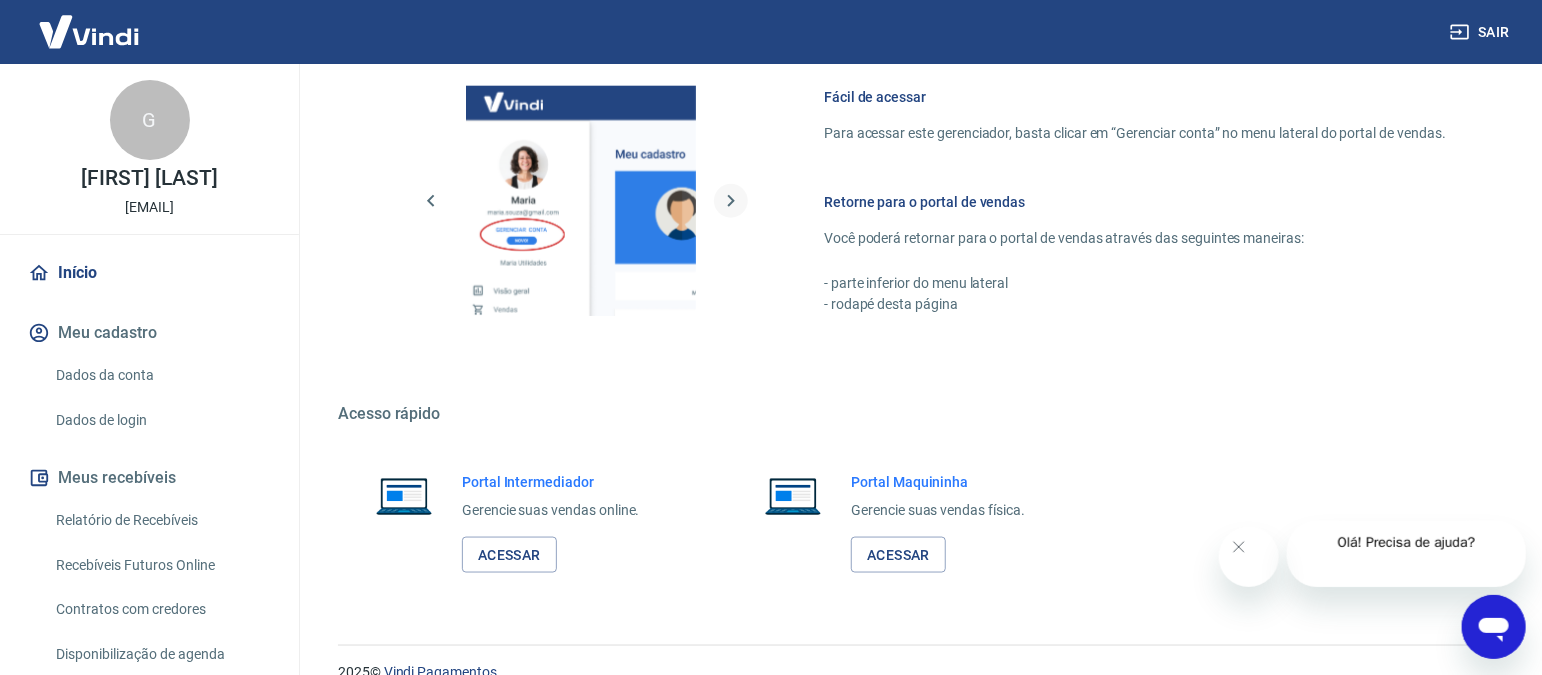 scroll, scrollTop: 1103, scrollLeft: 0, axis: vertical 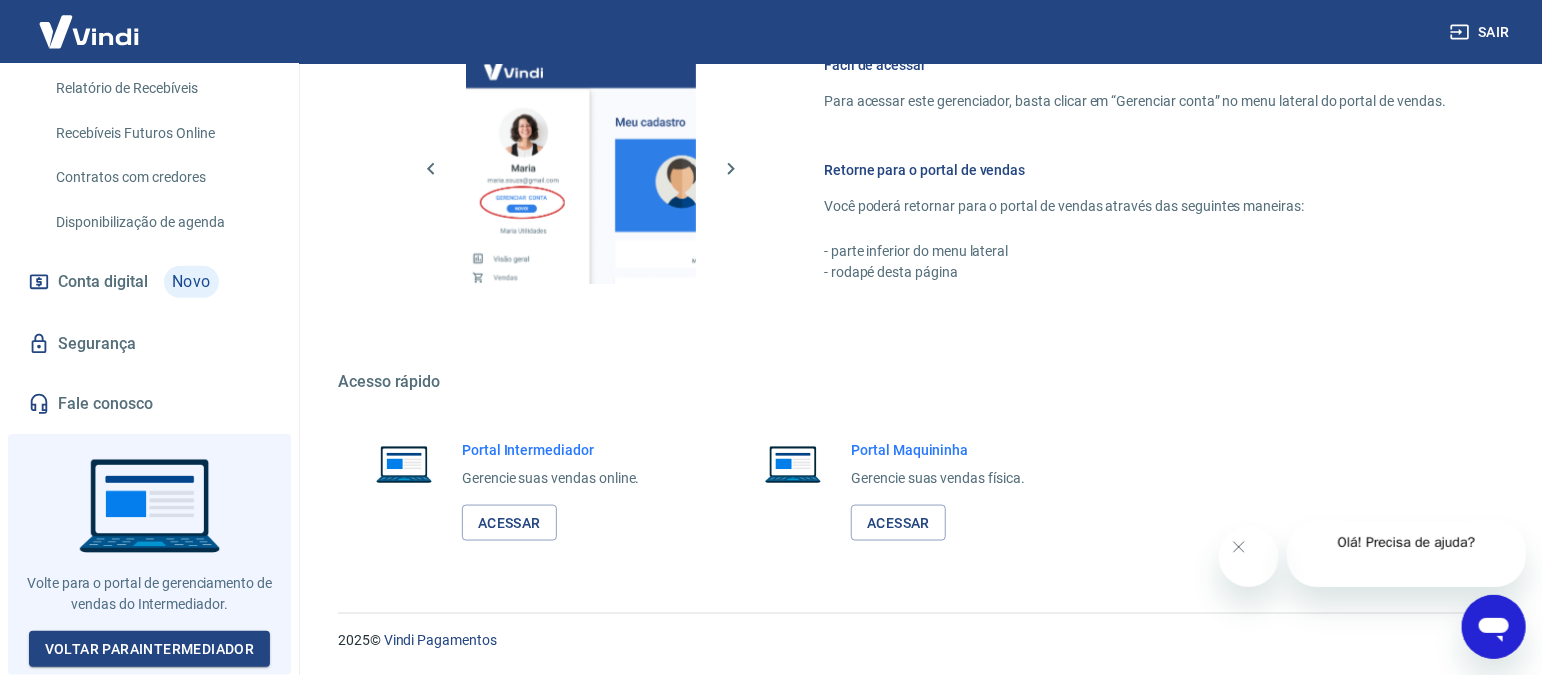 click on "Sair" at bounding box center [1482, 32] 